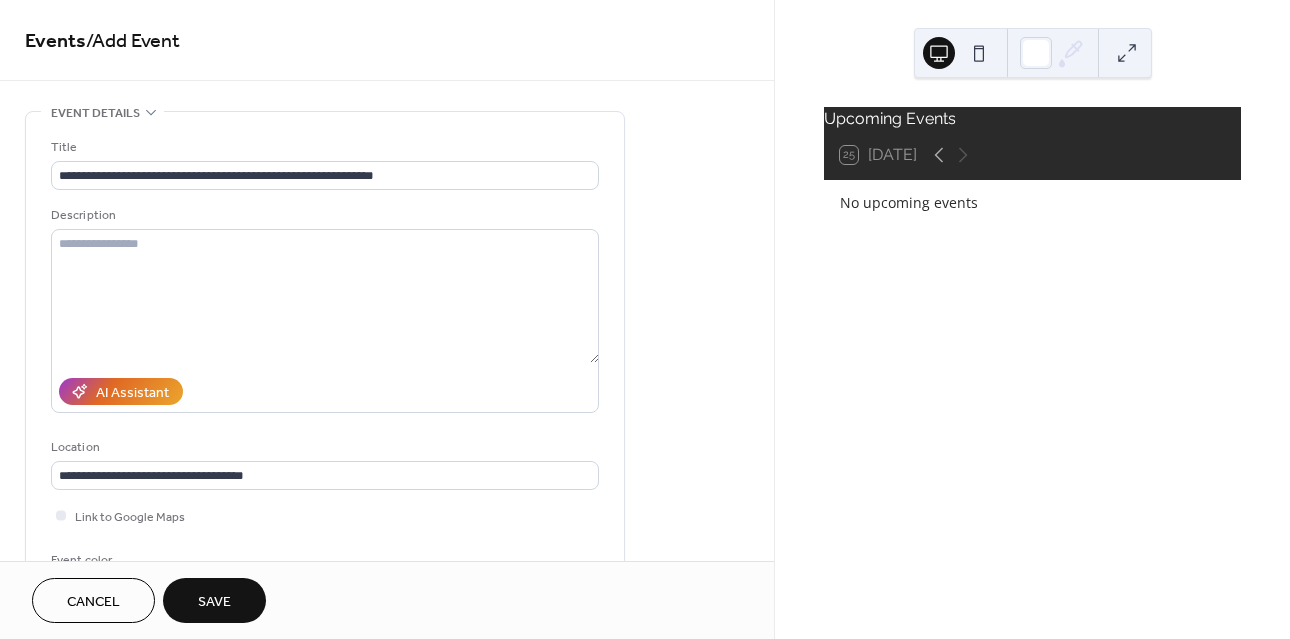 scroll, scrollTop: 0, scrollLeft: 0, axis: both 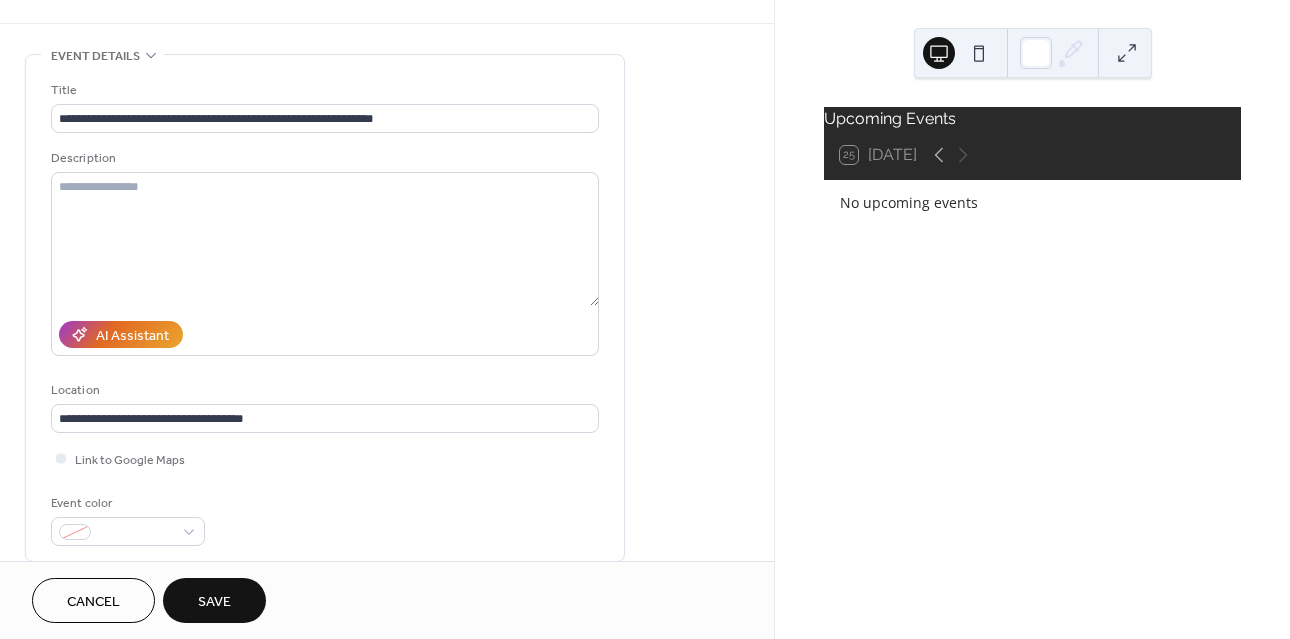 click on "Cancel" at bounding box center [93, 602] 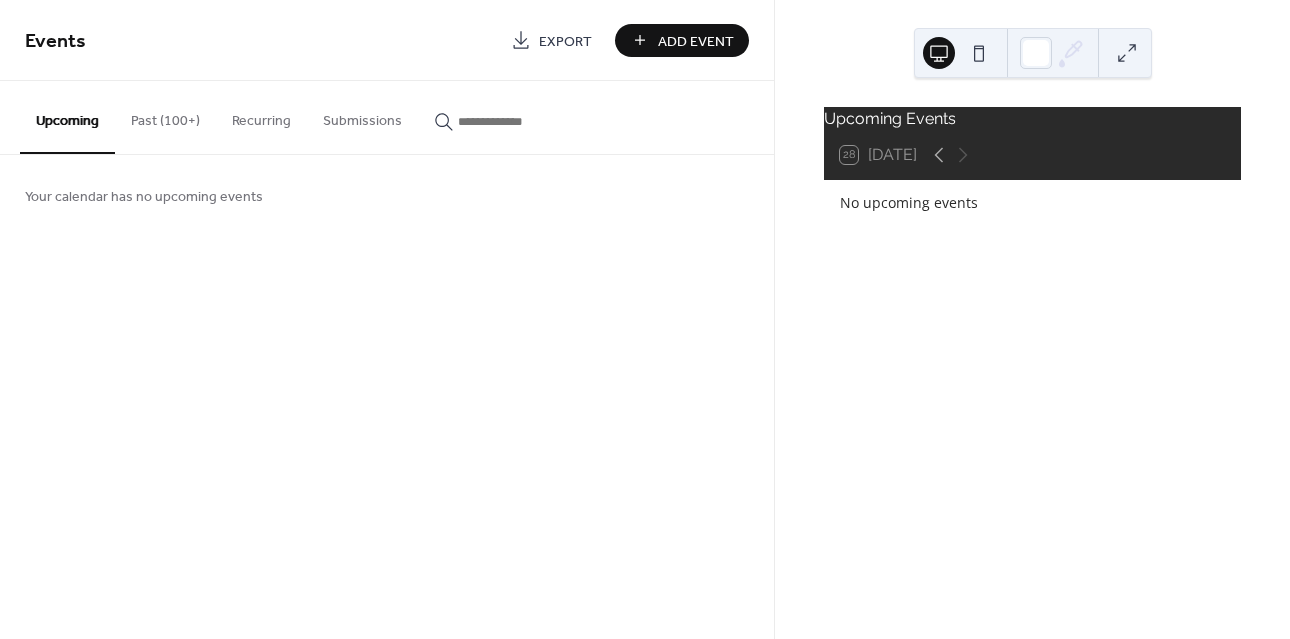 click on "Past (100+)" at bounding box center [165, 116] 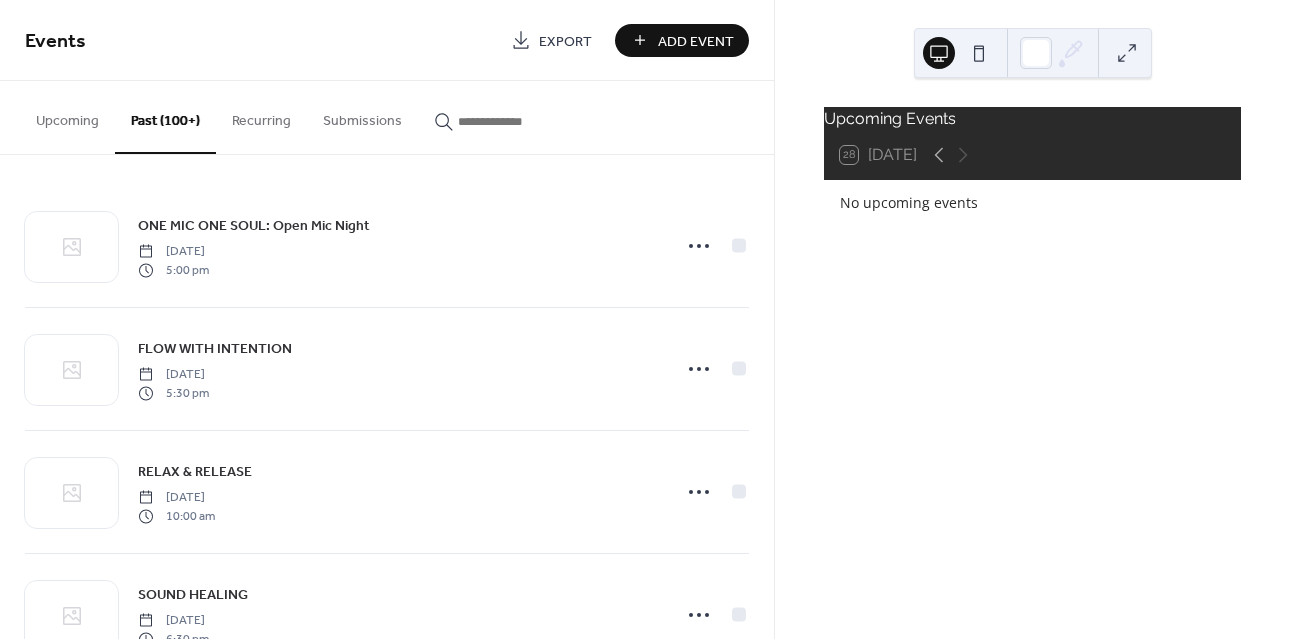 click at bounding box center (518, 121) 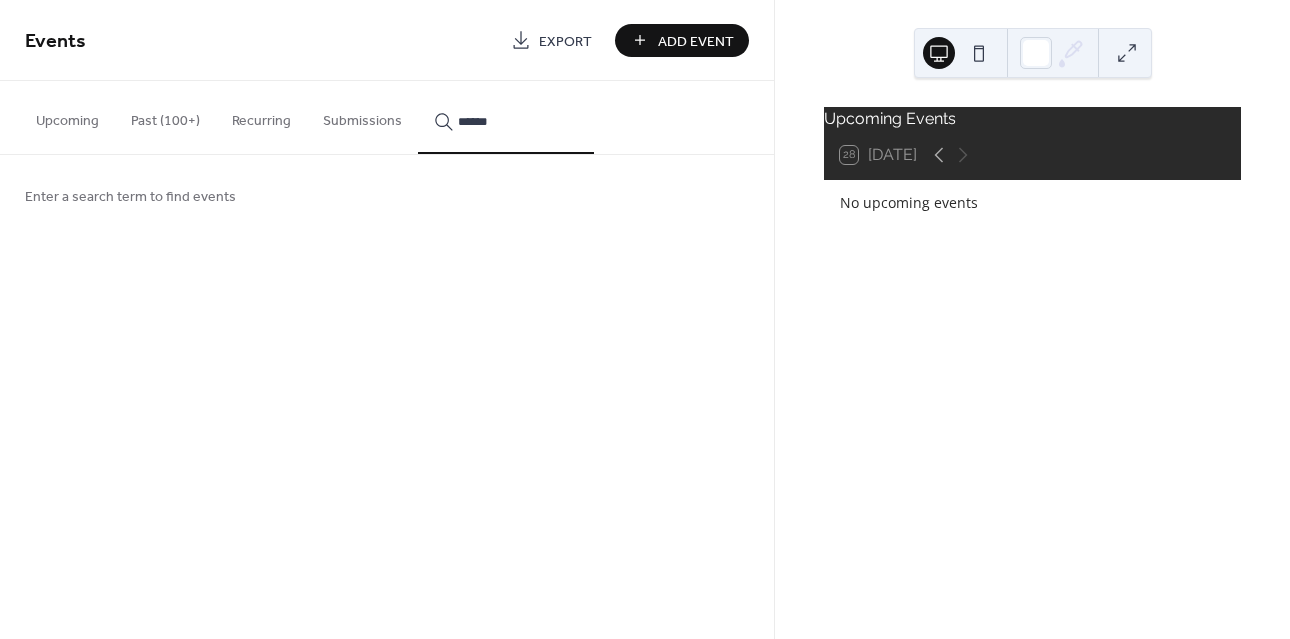 click on "*****" at bounding box center [506, 117] 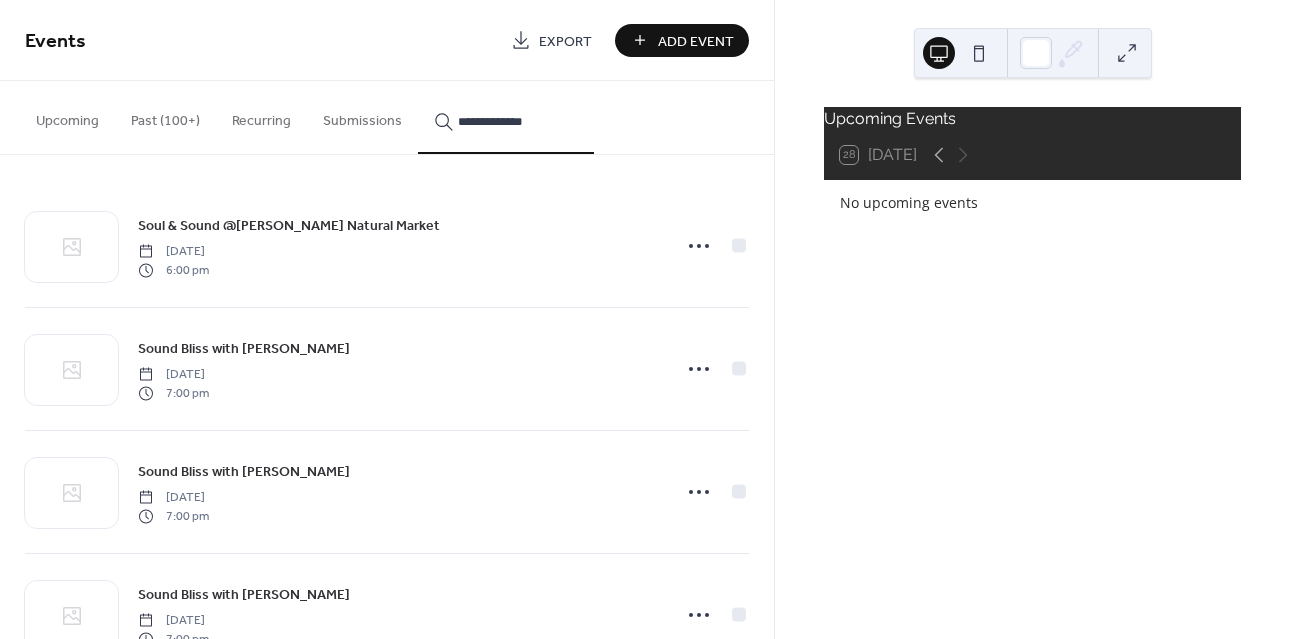 click on "Recurring" at bounding box center (261, 116) 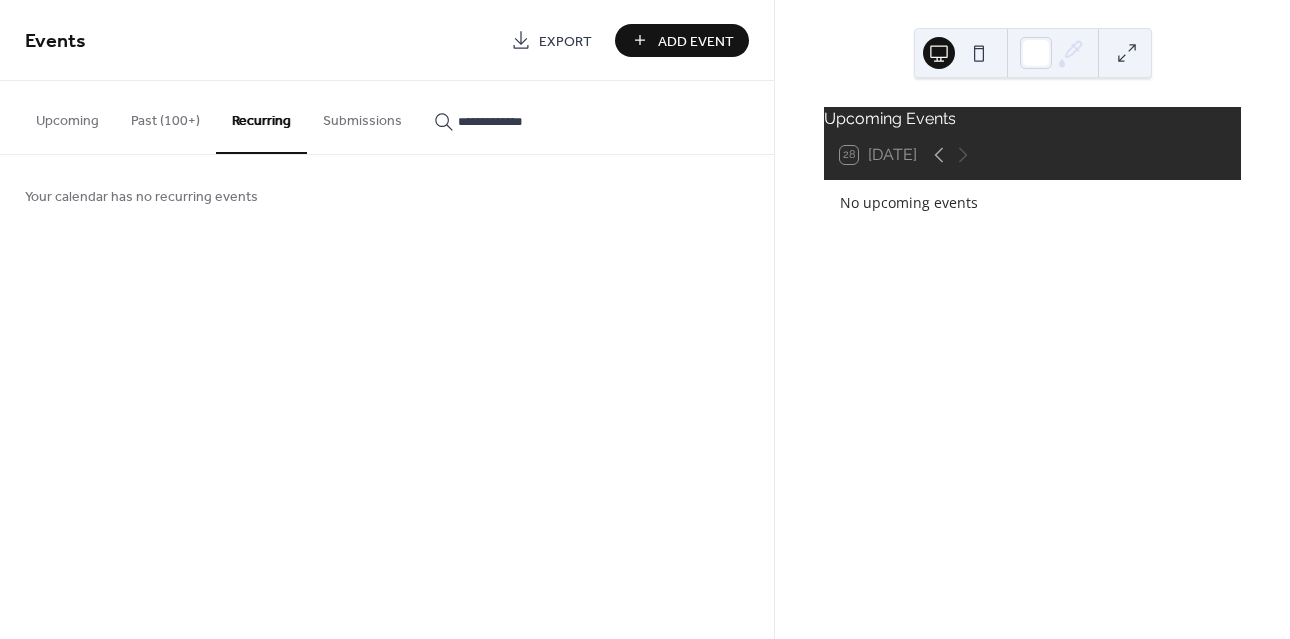 click on "**********" at bounding box center [518, 121] 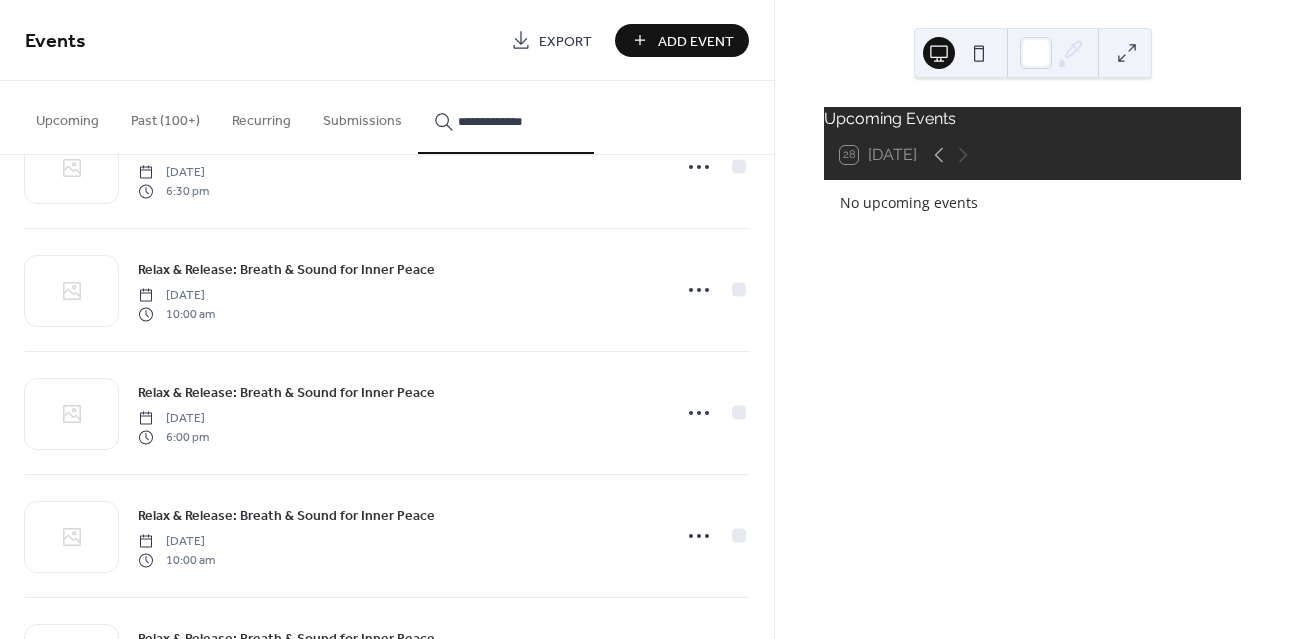 scroll, scrollTop: 1200, scrollLeft: 0, axis: vertical 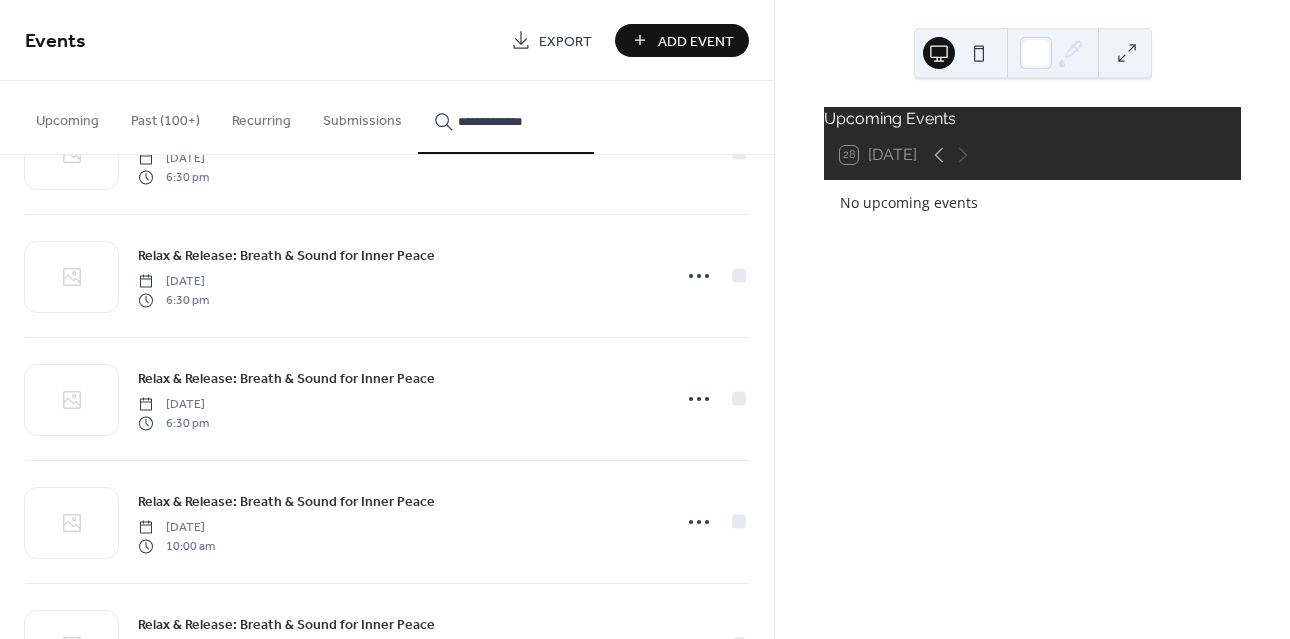 click on "Recurring" at bounding box center [261, 116] 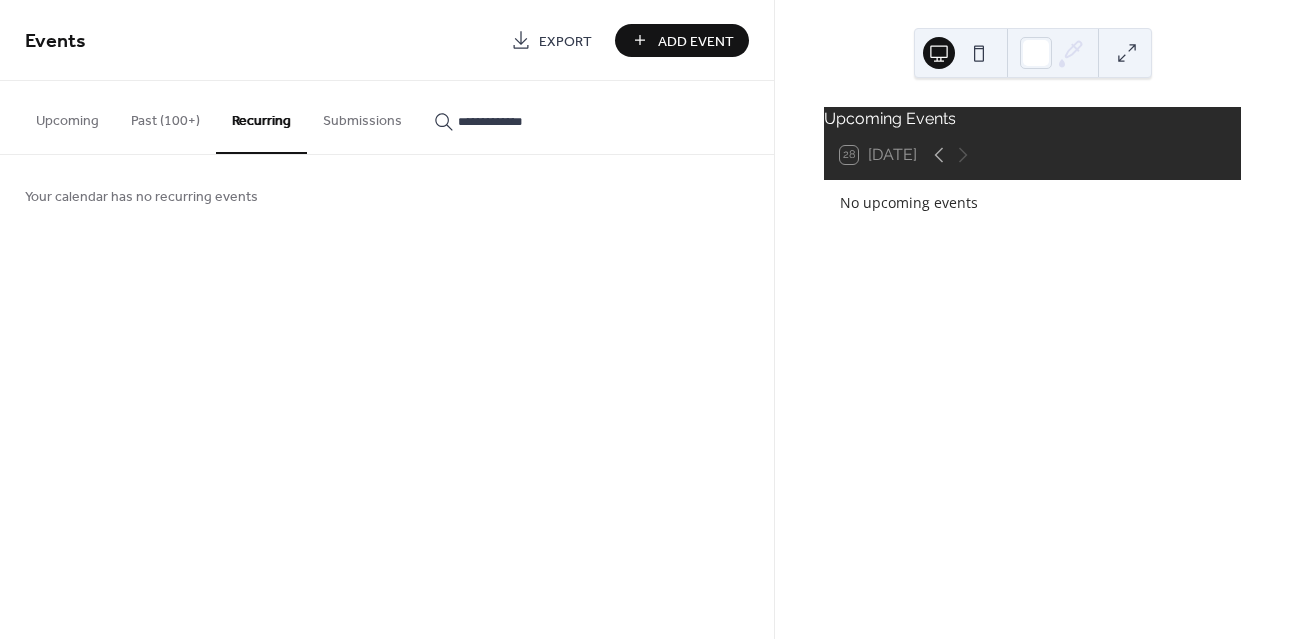 click on "**********" at bounding box center (518, 121) 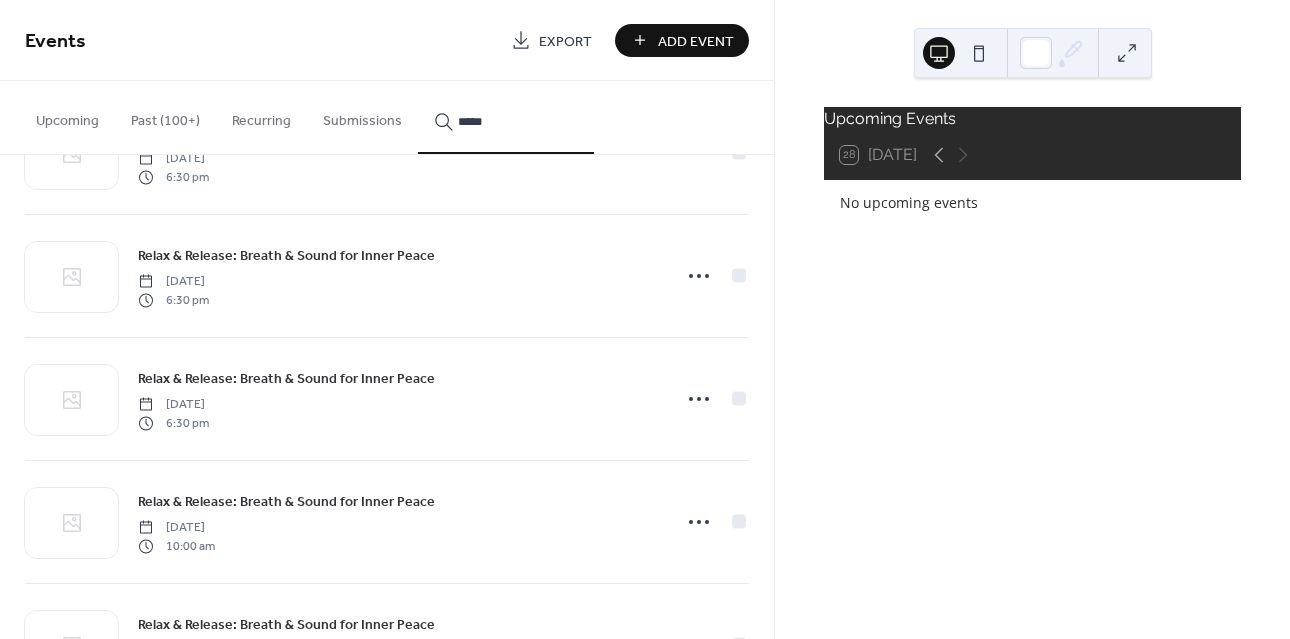 type on "*****" 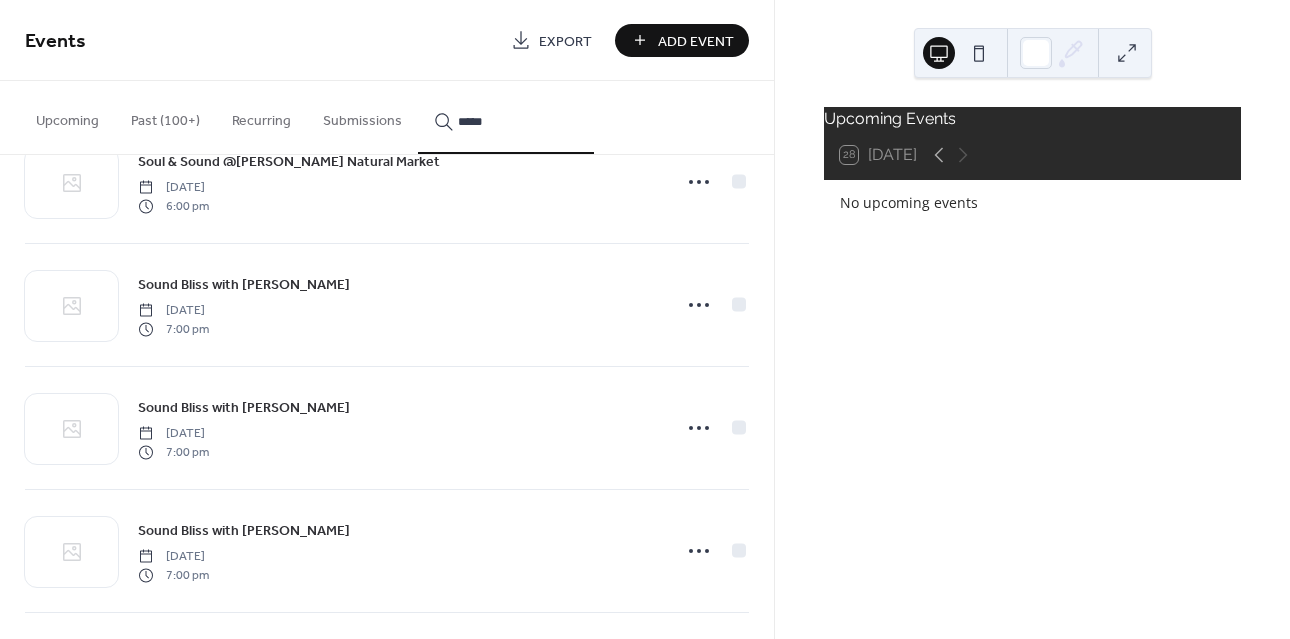 scroll, scrollTop: 0, scrollLeft: 0, axis: both 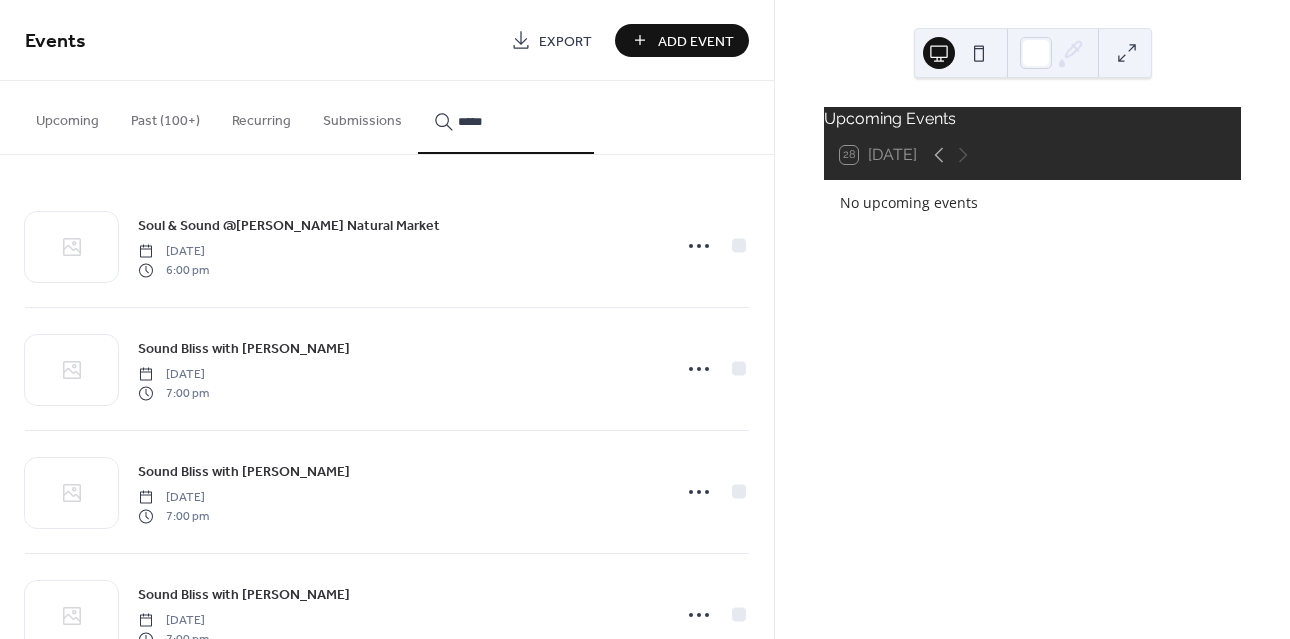 click on "Upcoming" at bounding box center (67, 116) 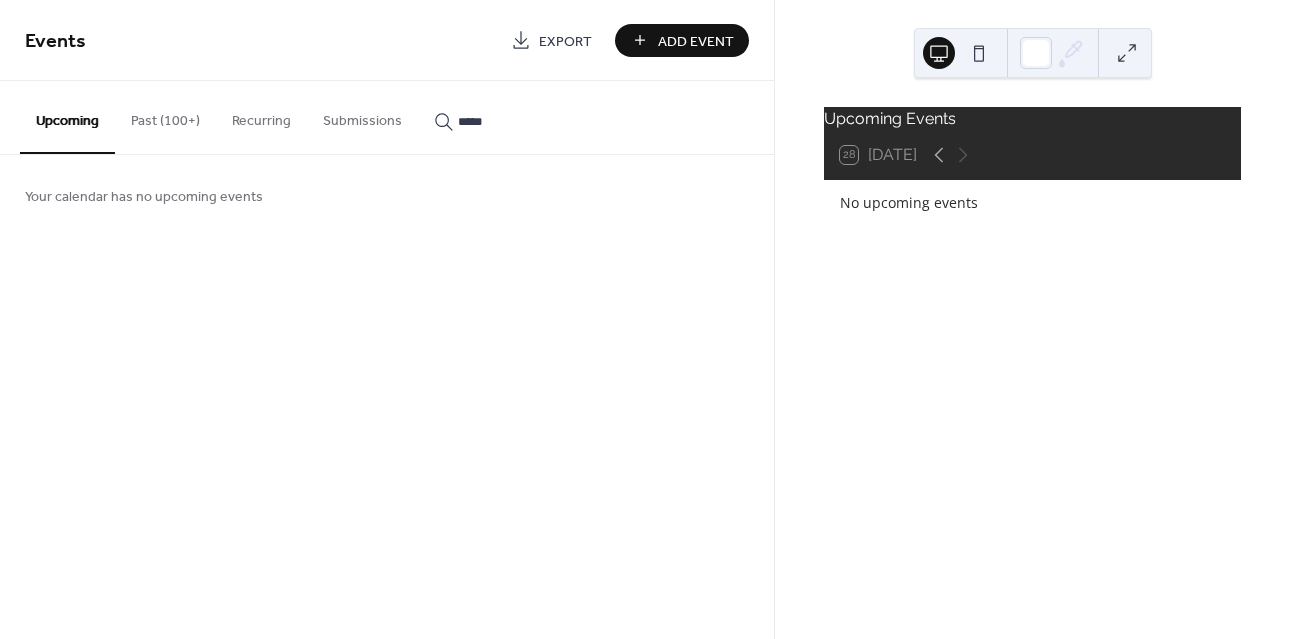 click on "*****" at bounding box center (518, 121) 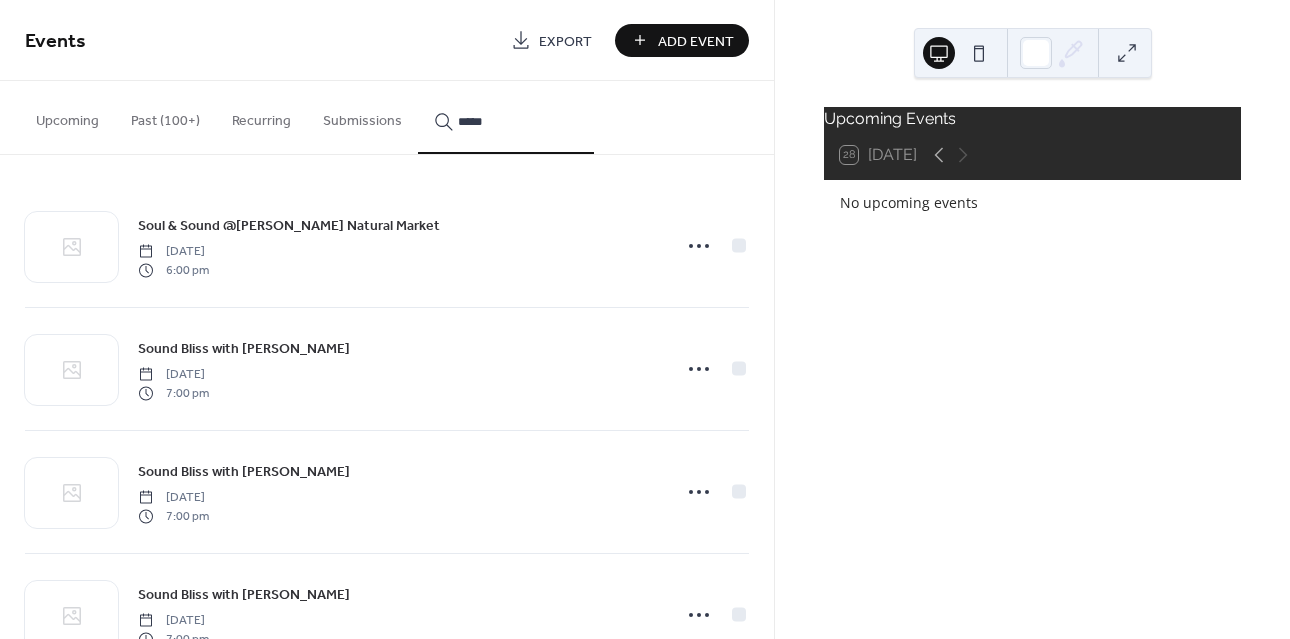 click on "Upcoming Past (100+) Recurring Submissions *****" at bounding box center [387, 118] 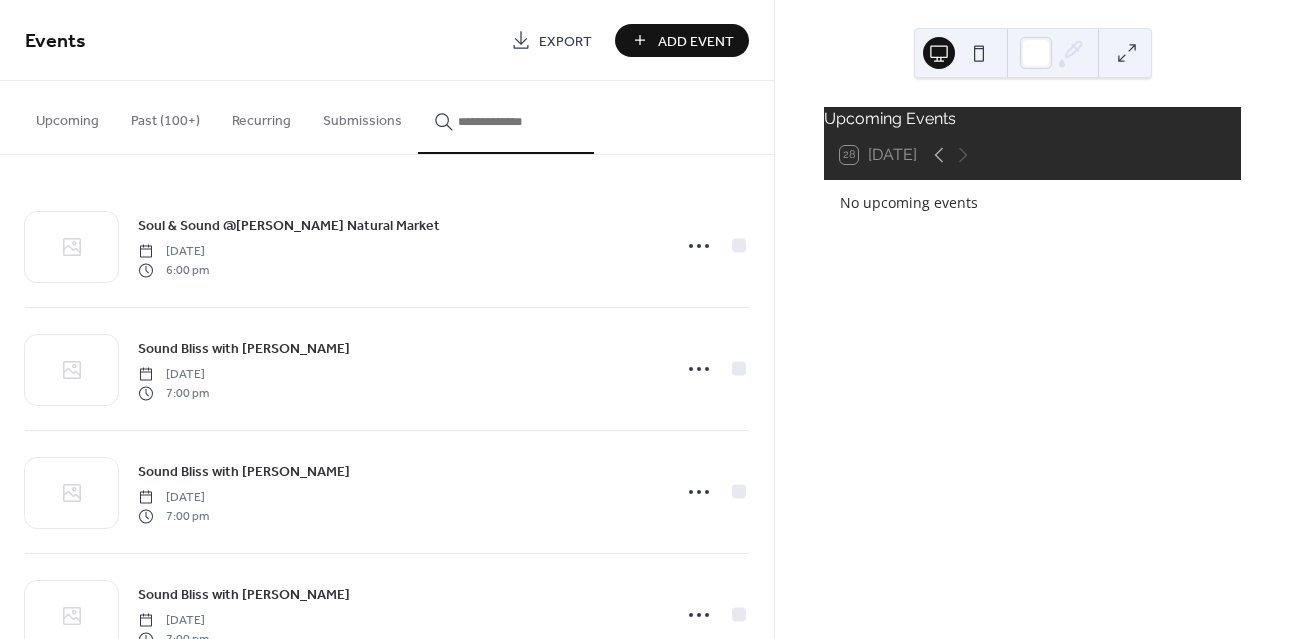 scroll, scrollTop: 0, scrollLeft: 0, axis: both 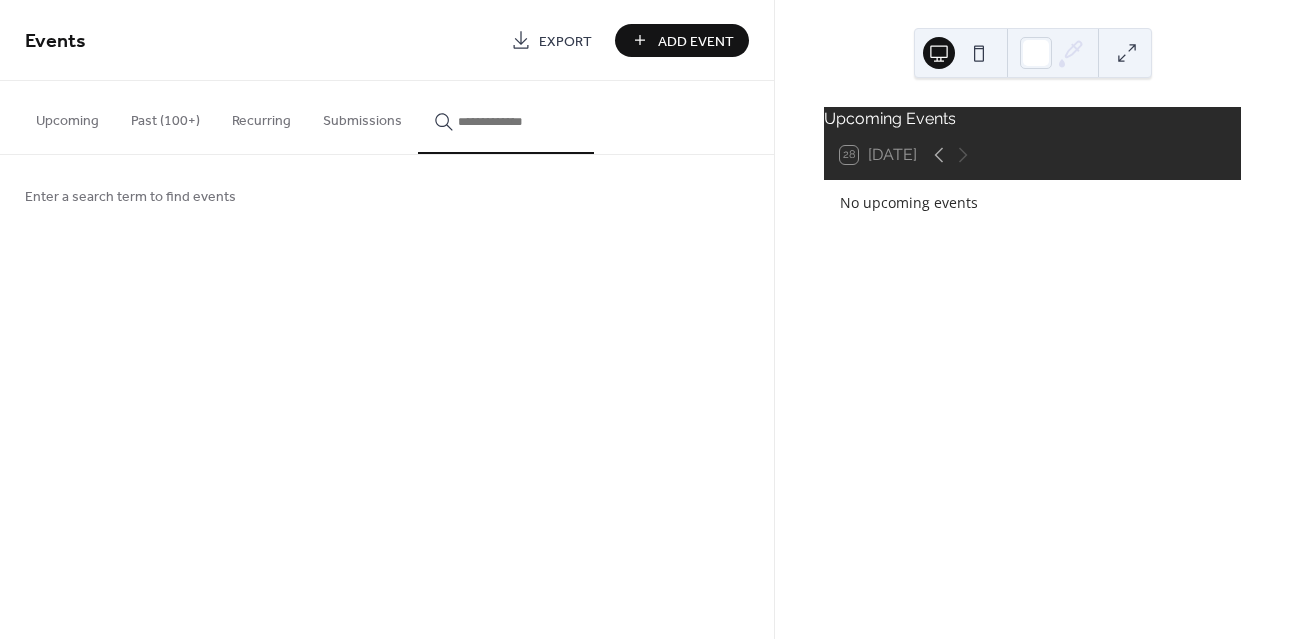 type 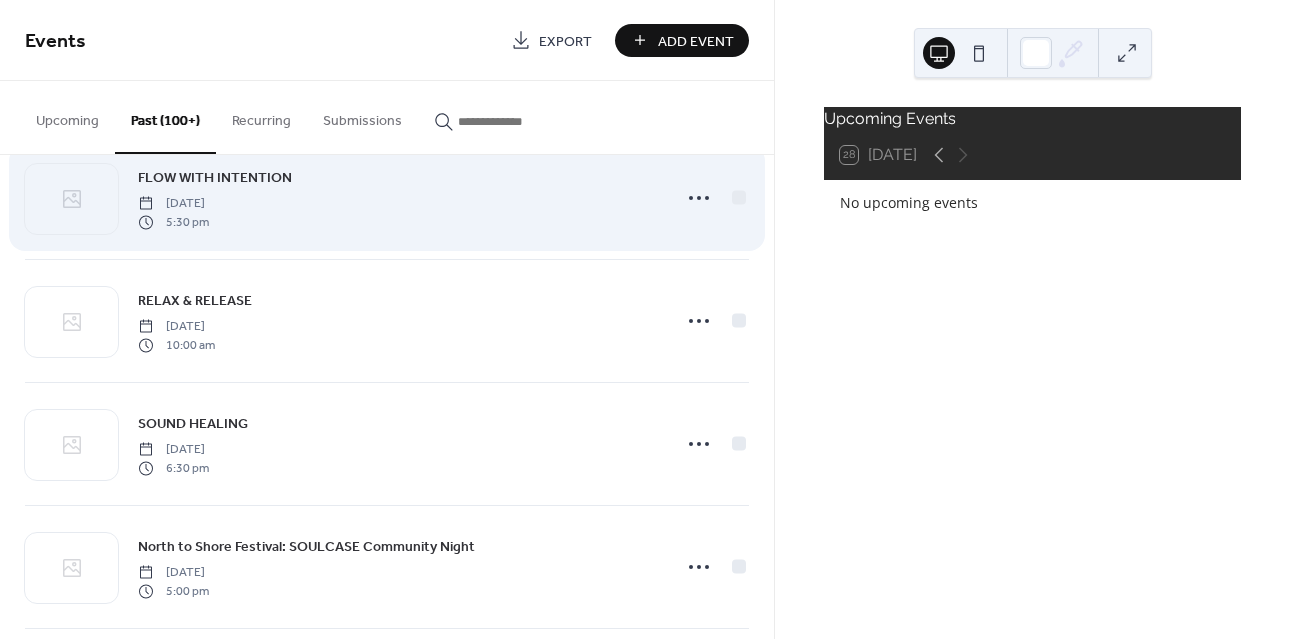 scroll, scrollTop: 200, scrollLeft: 0, axis: vertical 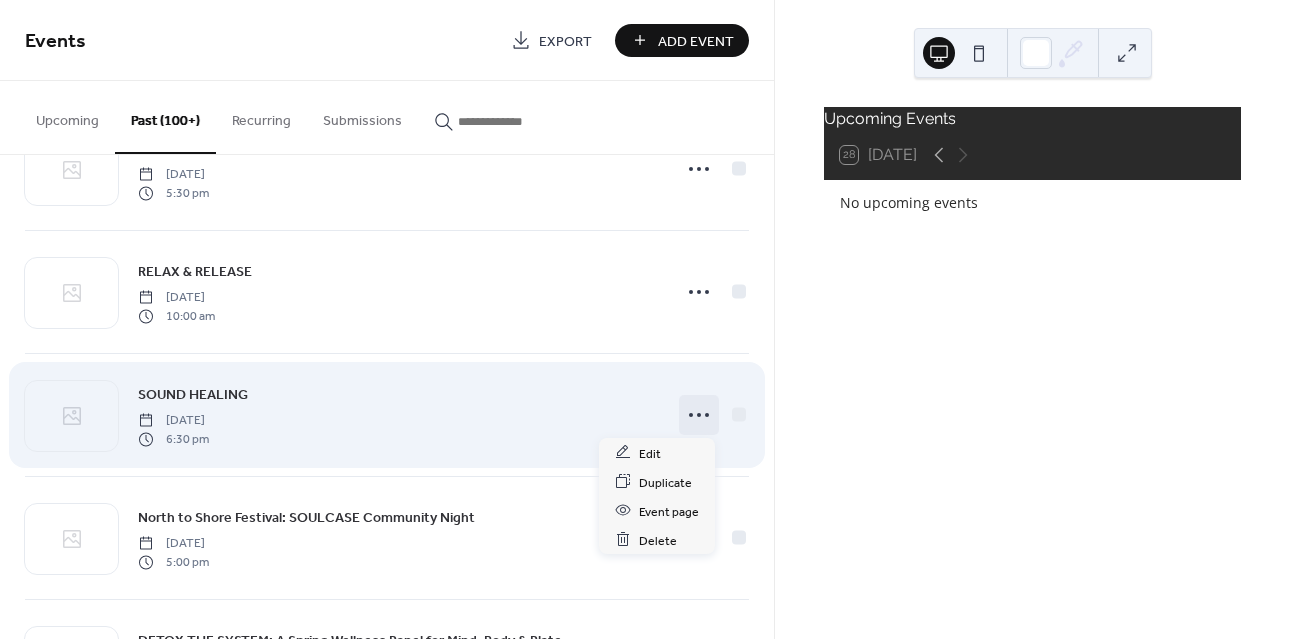 click 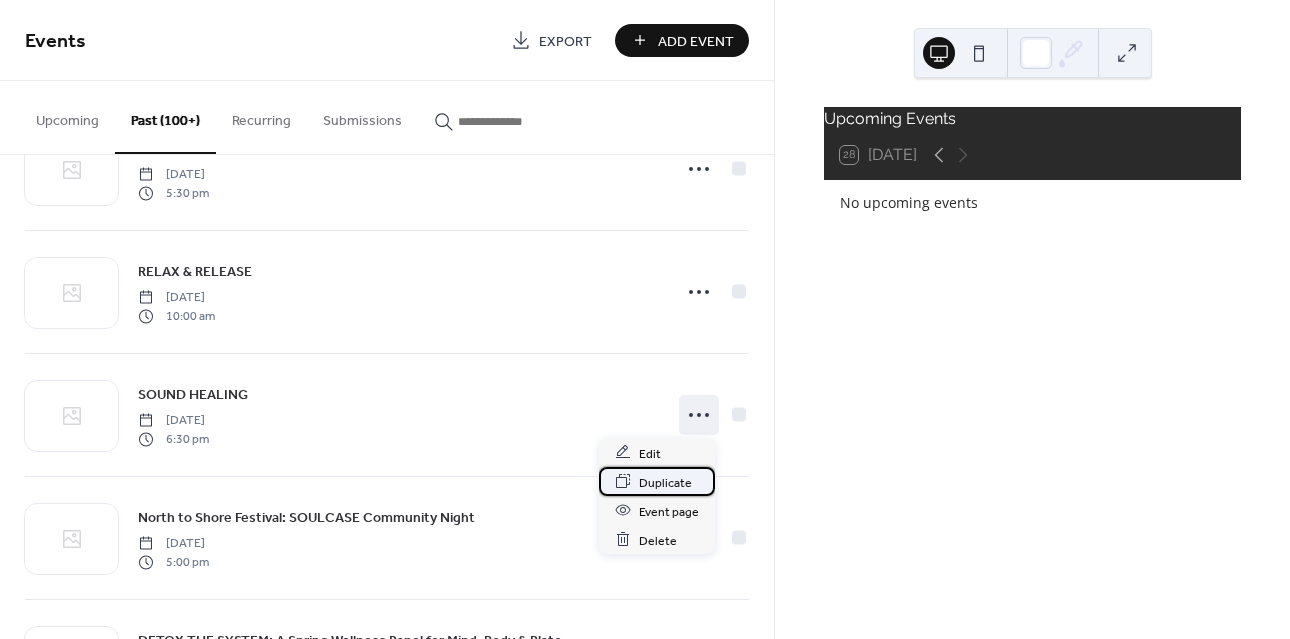 click on "Duplicate" at bounding box center [665, 482] 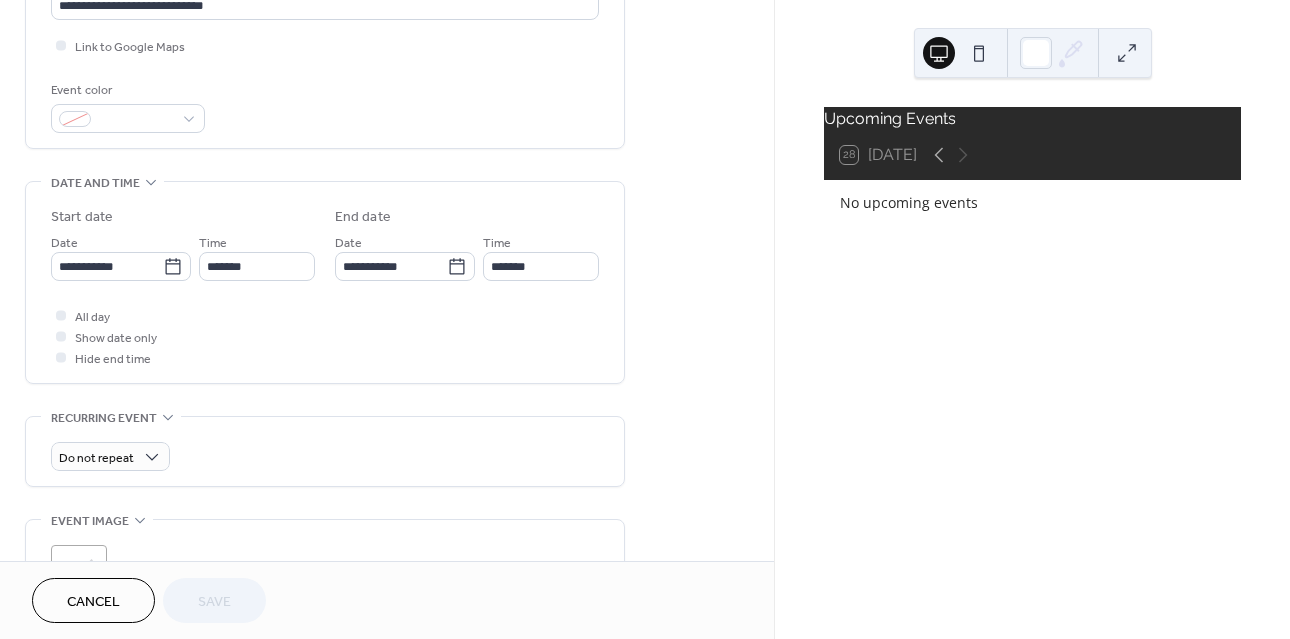 scroll, scrollTop: 500, scrollLeft: 0, axis: vertical 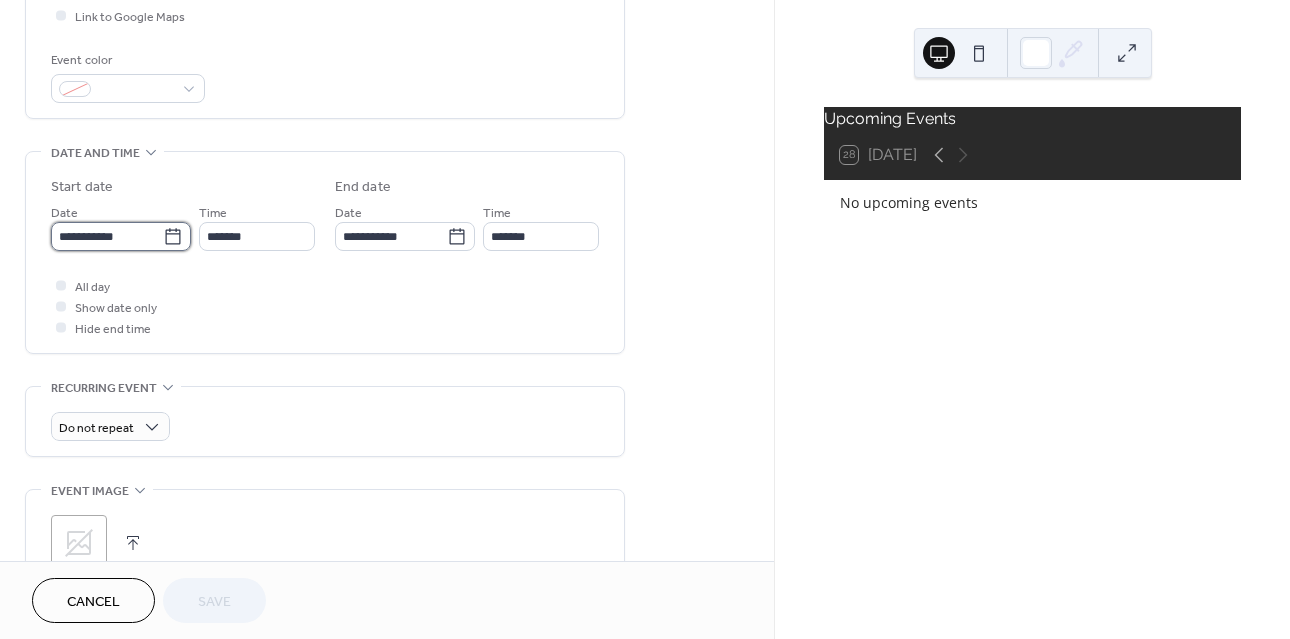 click on "**********" at bounding box center (107, 236) 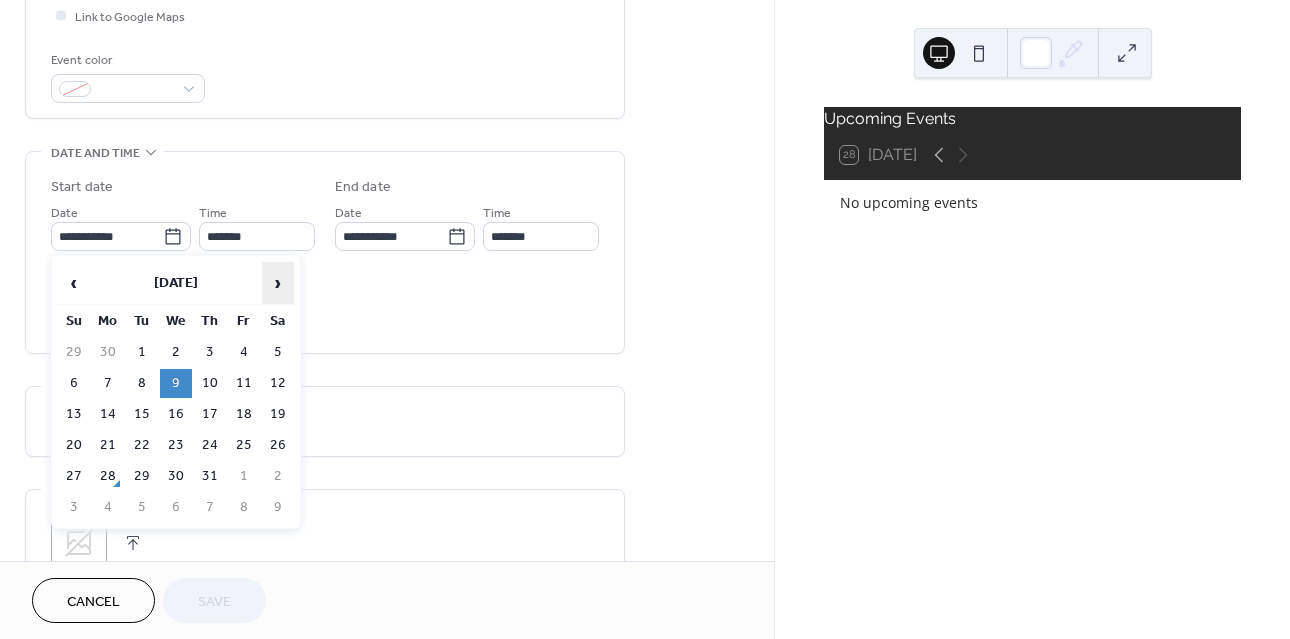 click on "›" at bounding box center [278, 283] 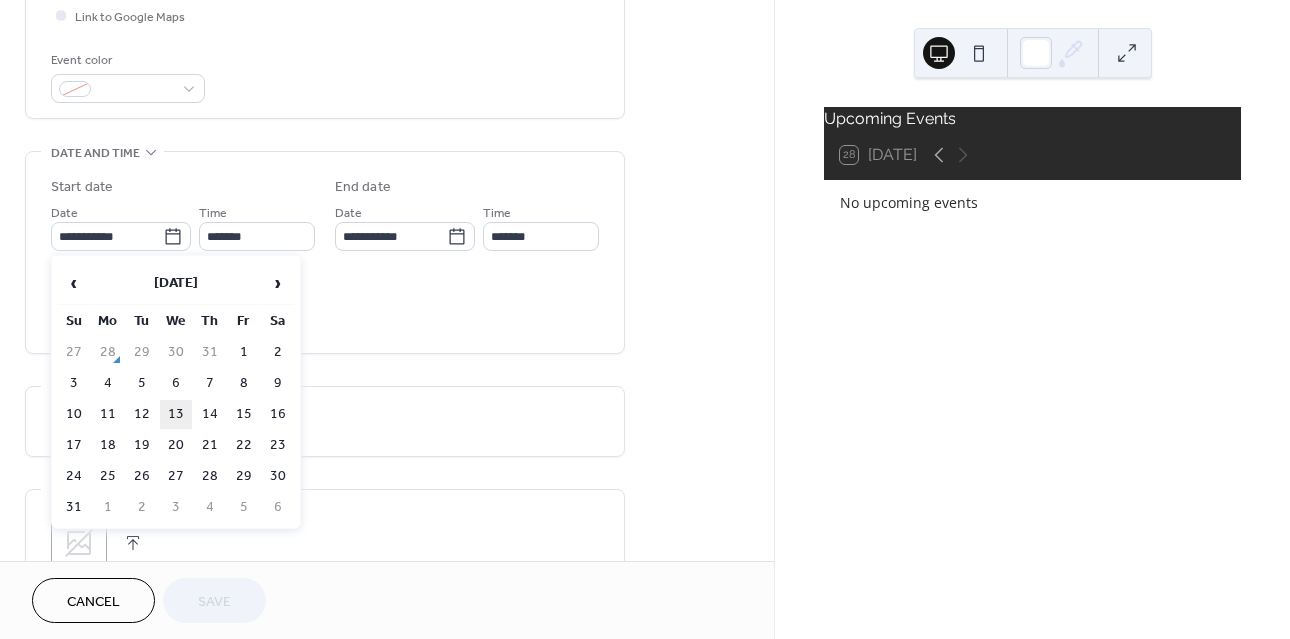 click on "13" at bounding box center (176, 414) 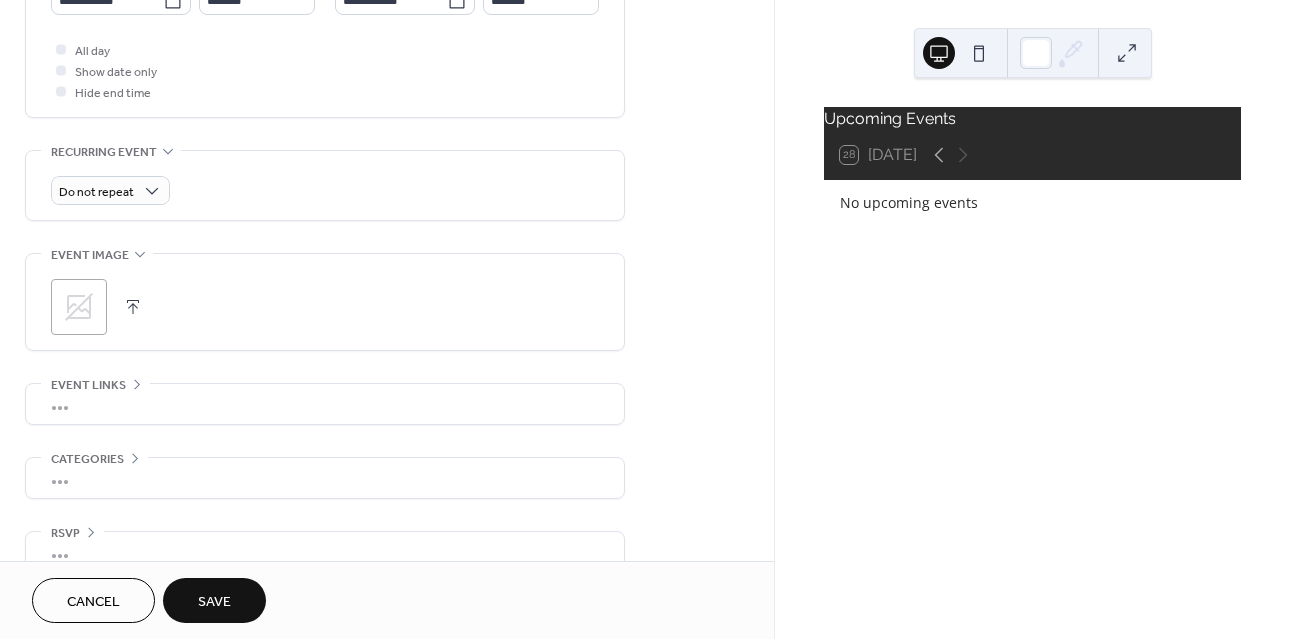 scroll, scrollTop: 765, scrollLeft: 0, axis: vertical 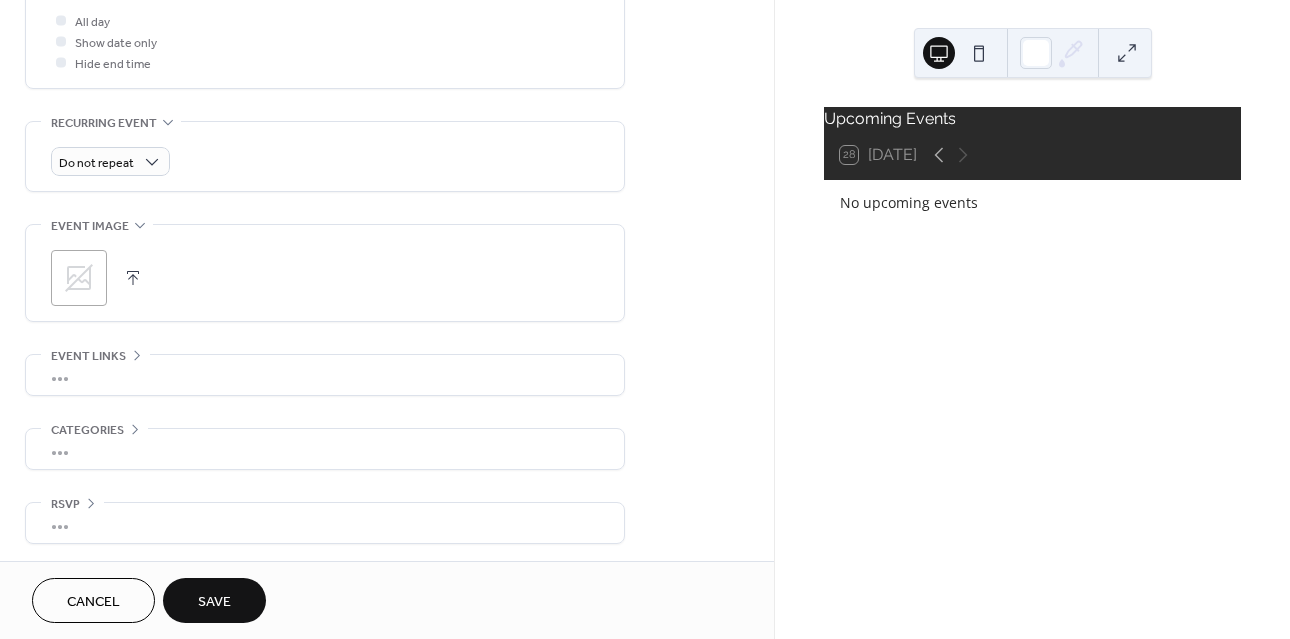 click on "Event links" at bounding box center (88, 356) 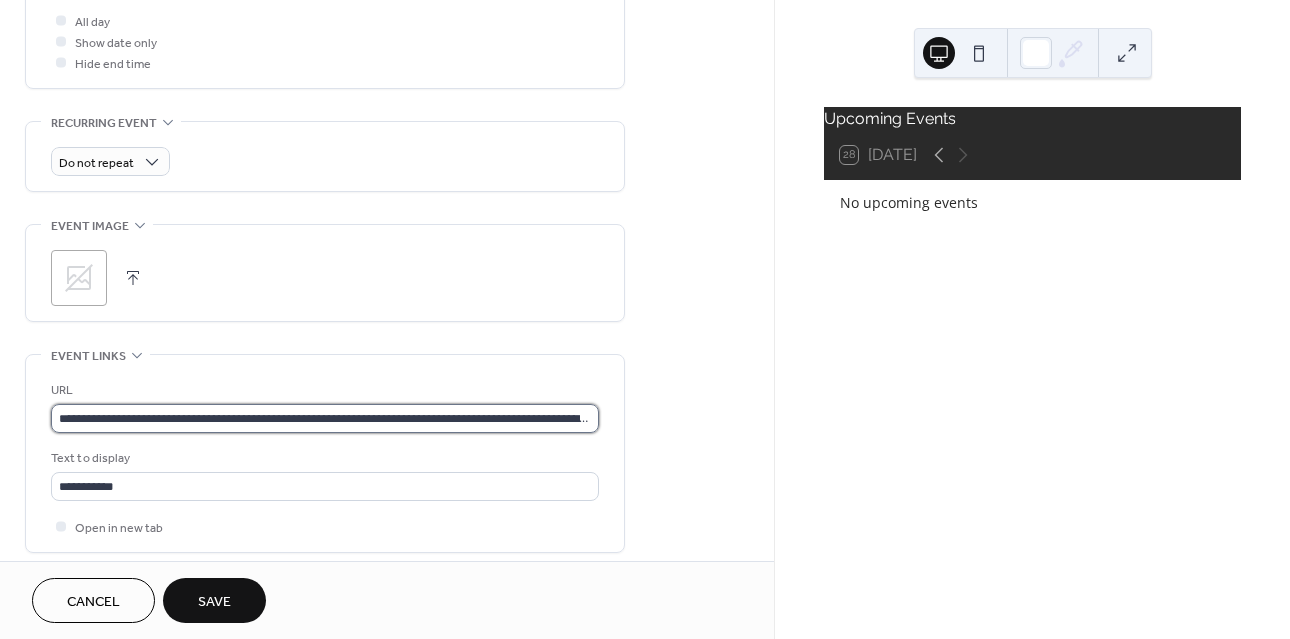 click on "**********" at bounding box center [325, 418] 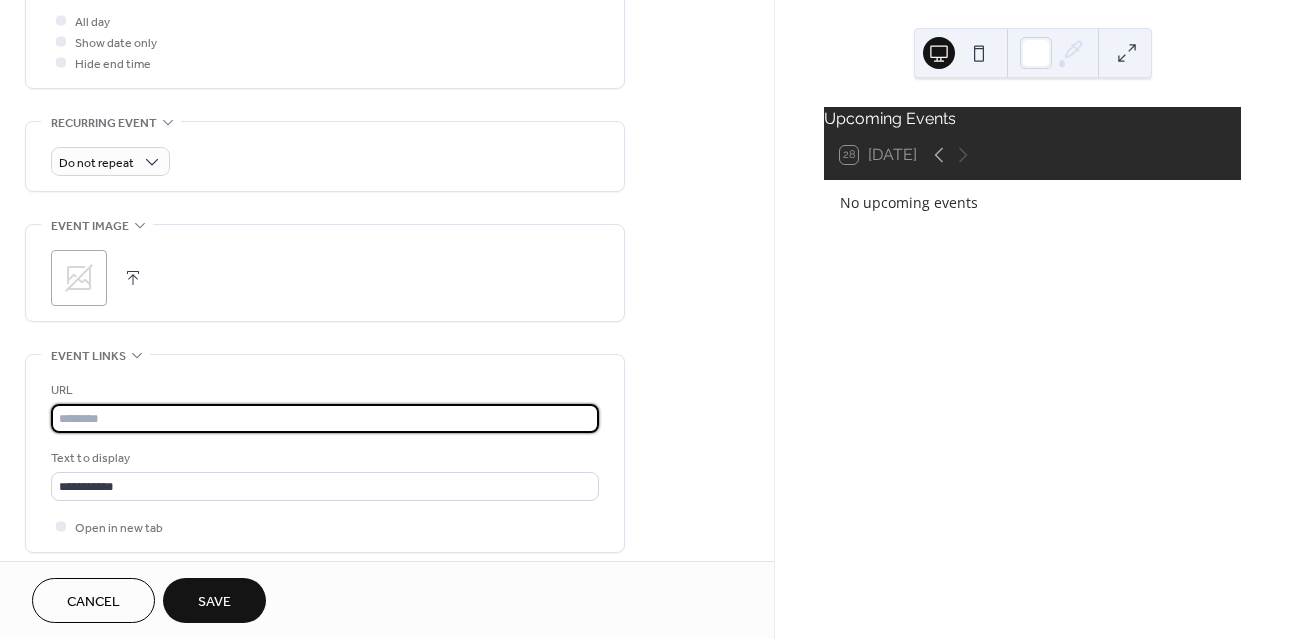 scroll, scrollTop: 0, scrollLeft: 0, axis: both 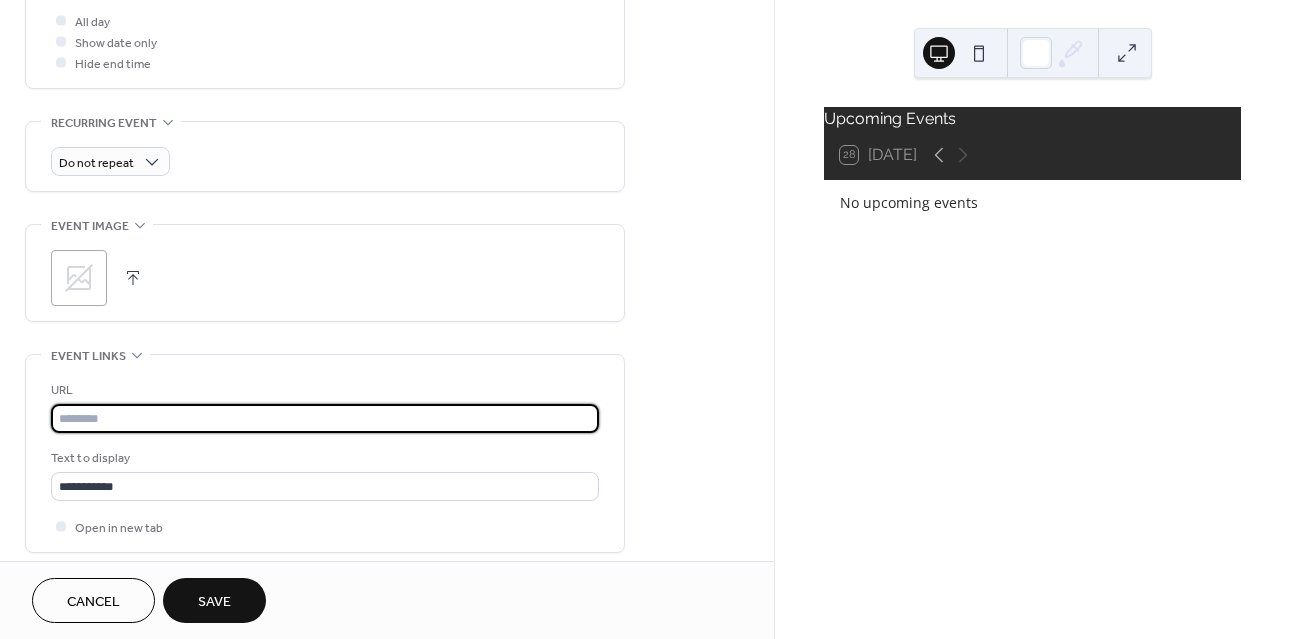 paste on "**********" 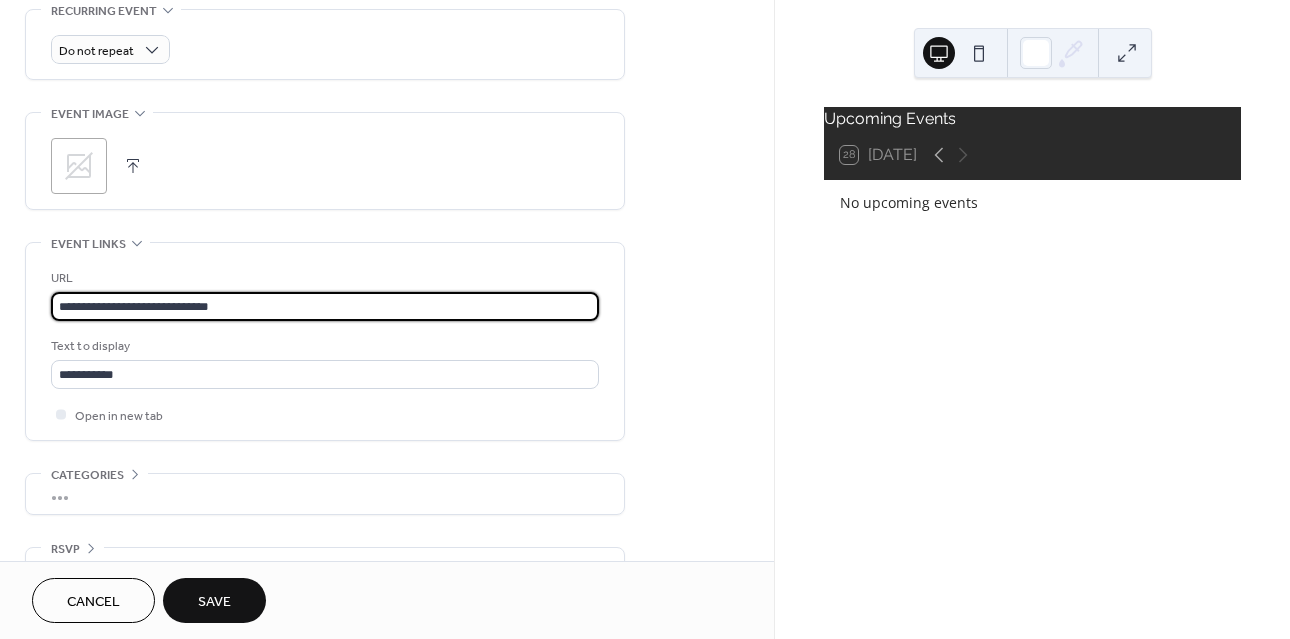 scroll, scrollTop: 922, scrollLeft: 0, axis: vertical 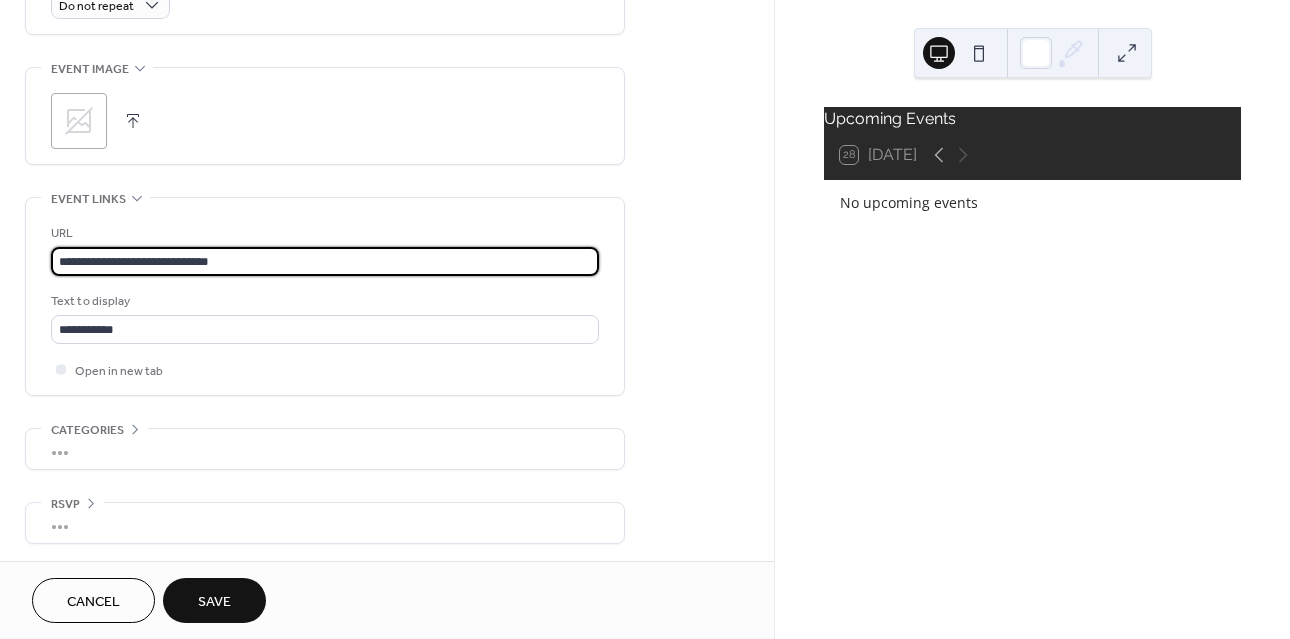 type on "**********" 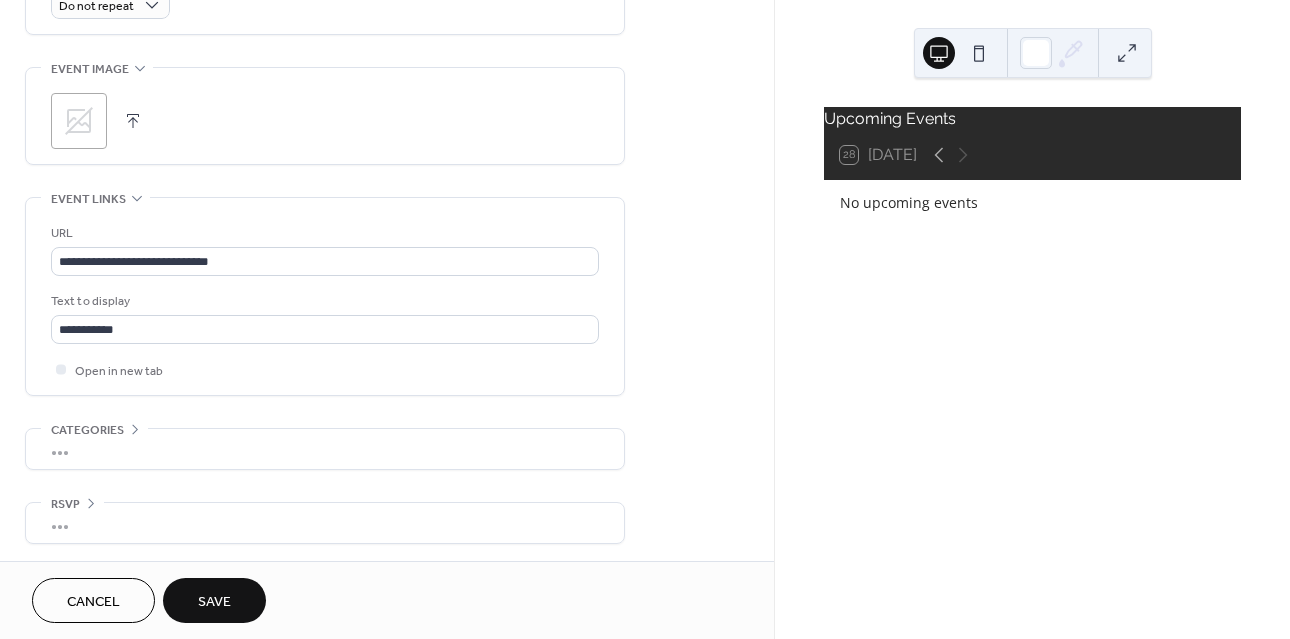 click on "Save" at bounding box center (214, 602) 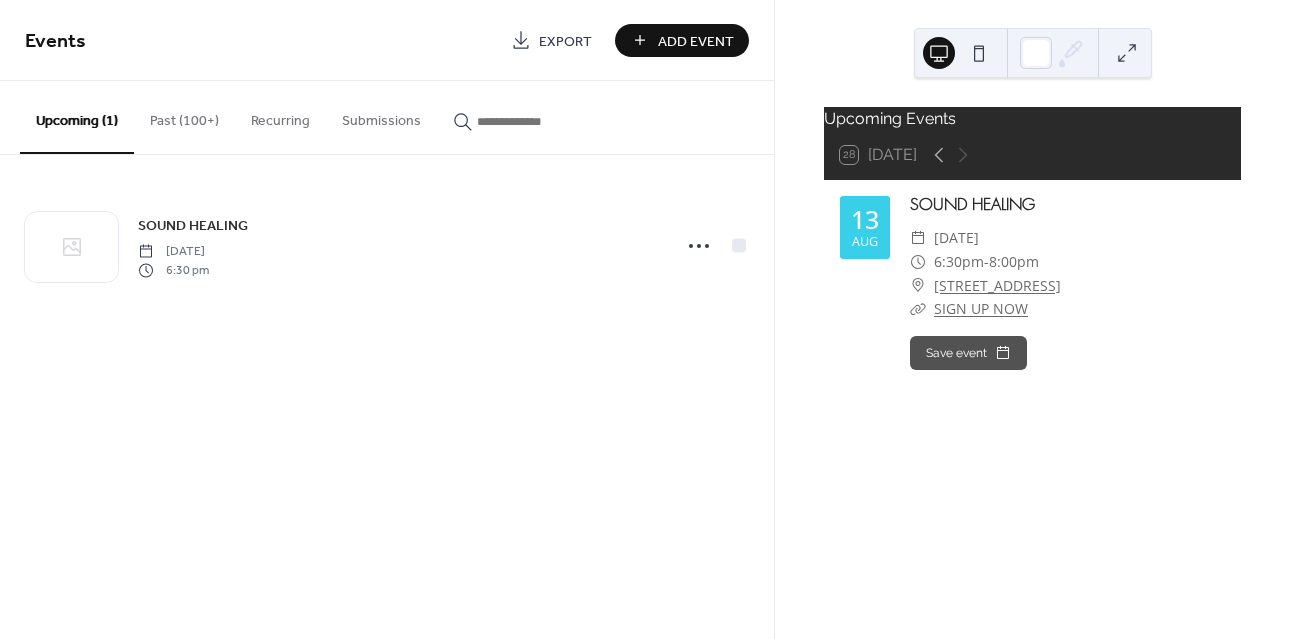 click at bounding box center [537, 121] 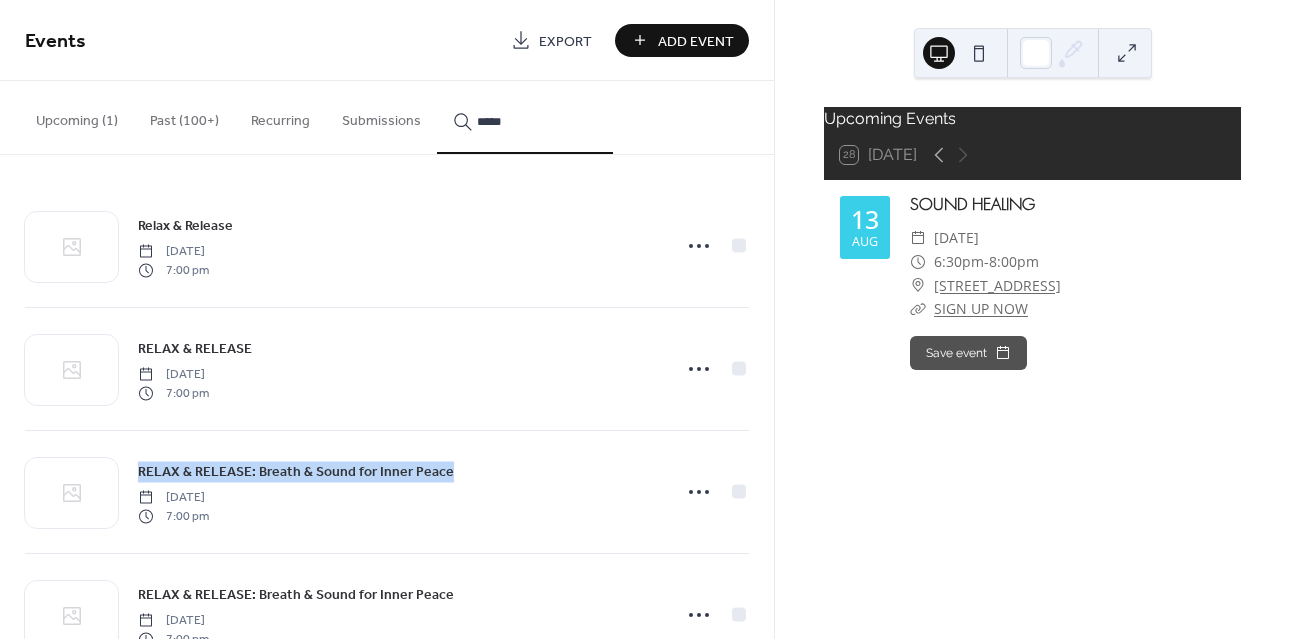drag, startPoint x: 456, startPoint y: 472, endPoint x: 128, endPoint y: 460, distance: 328.21945 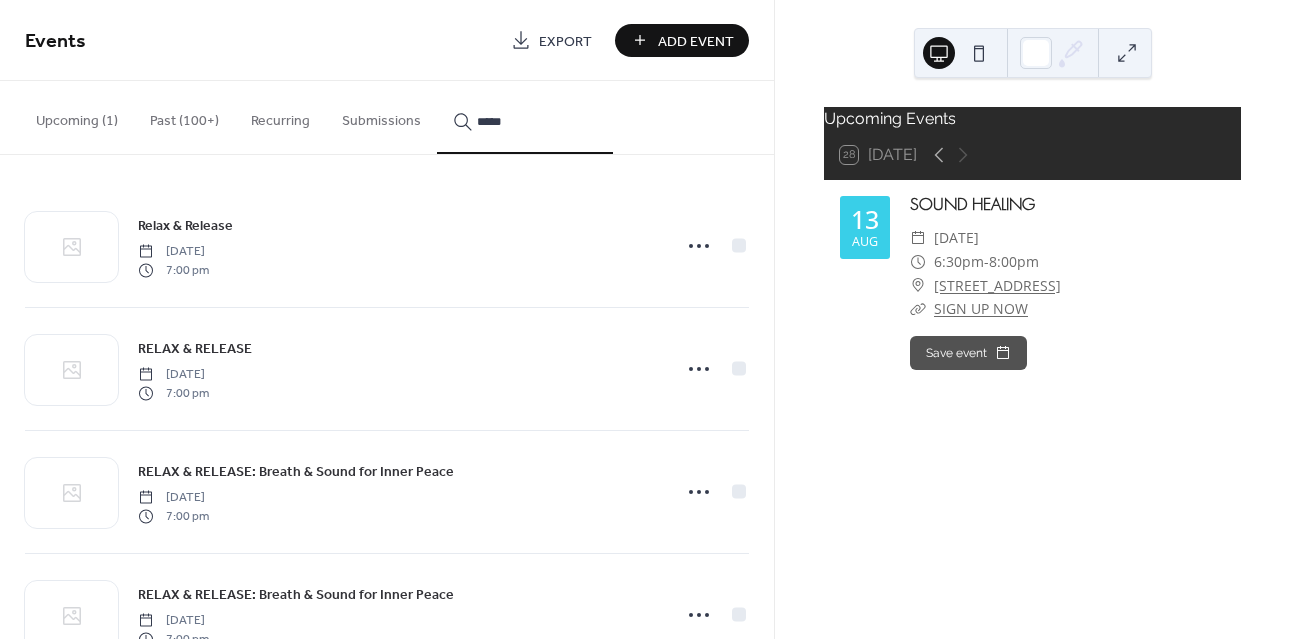 drag, startPoint x: 520, startPoint y: 115, endPoint x: 453, endPoint y: 111, distance: 67.11929 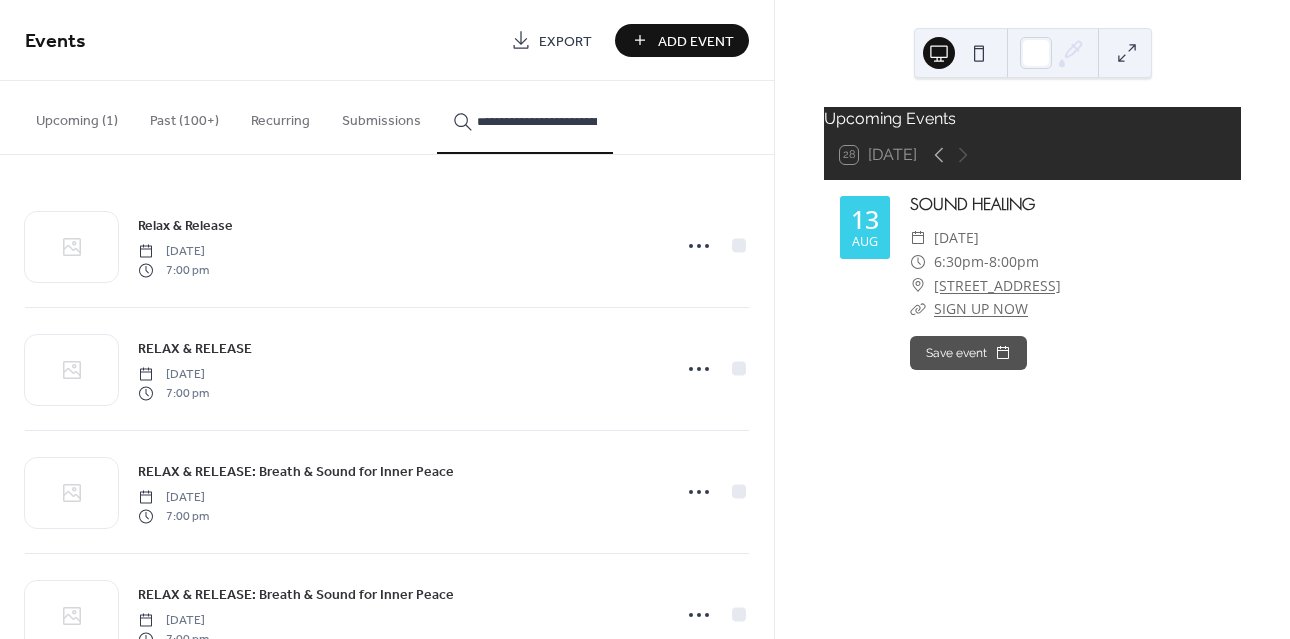 scroll, scrollTop: 0, scrollLeft: 145, axis: horizontal 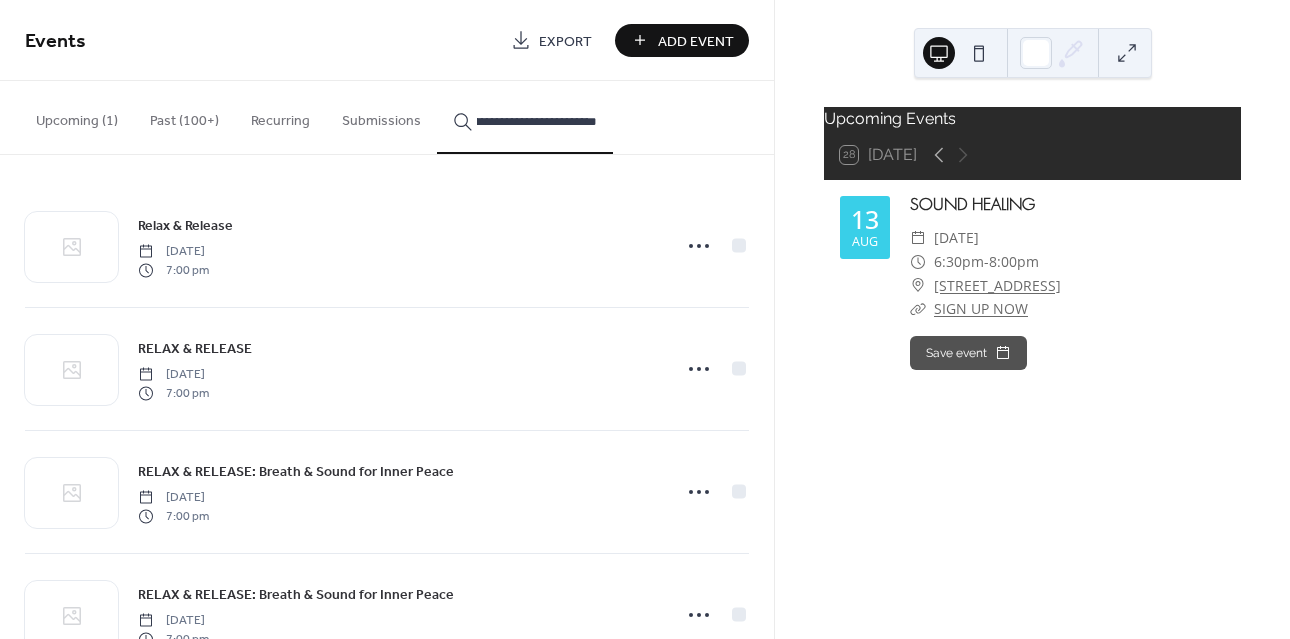 type on "**********" 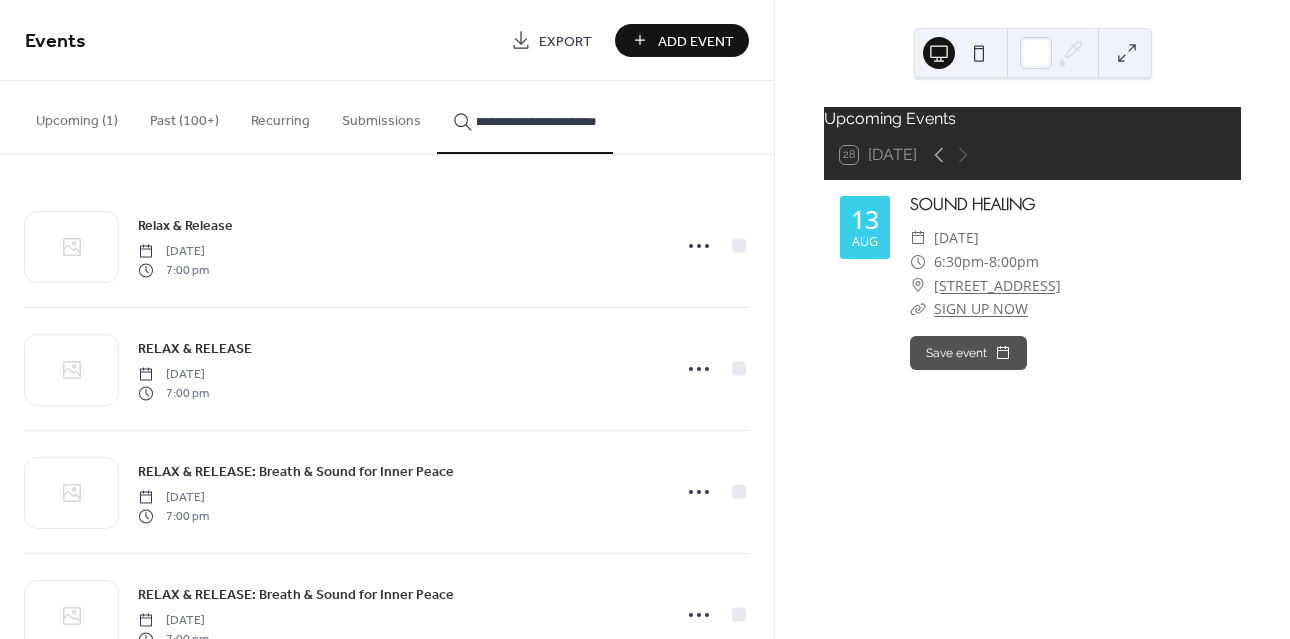 scroll, scrollTop: 0, scrollLeft: 0, axis: both 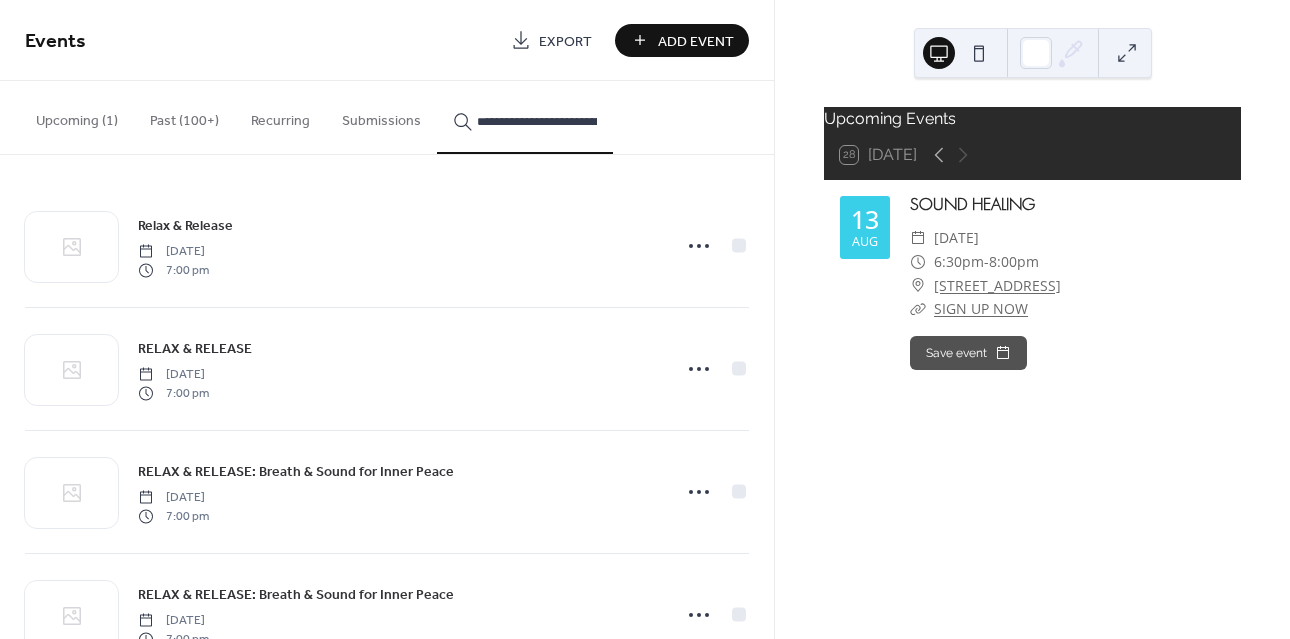 click on "**********" at bounding box center [387, 118] 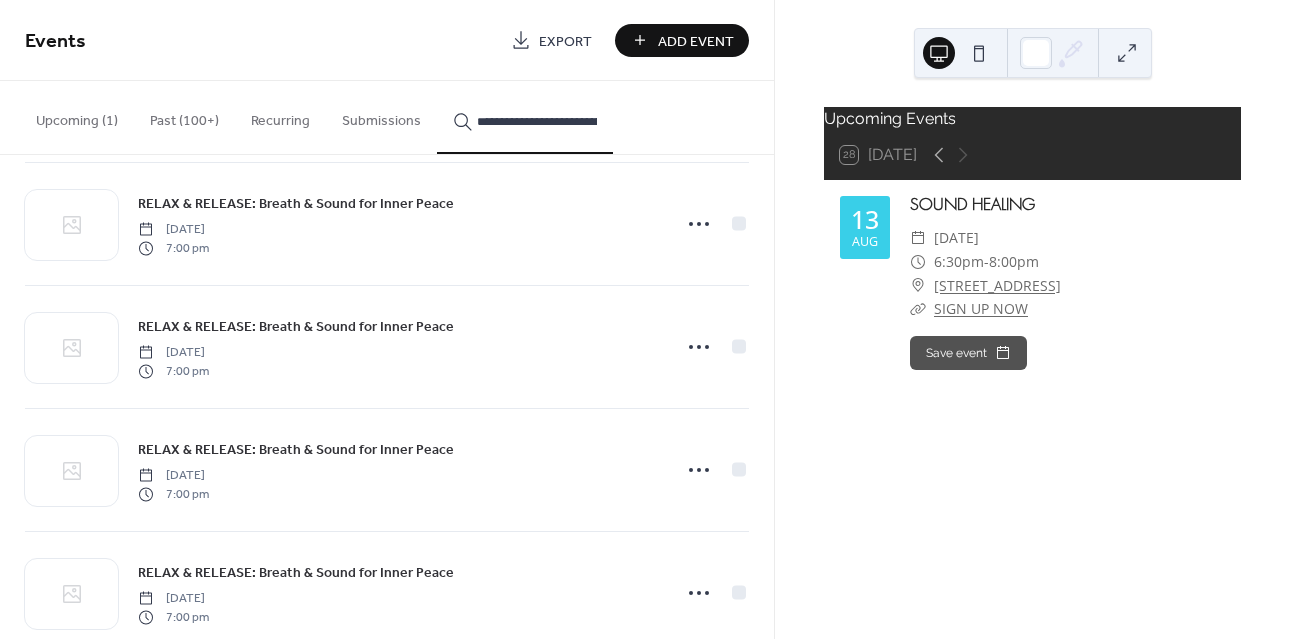 scroll, scrollTop: 400, scrollLeft: 0, axis: vertical 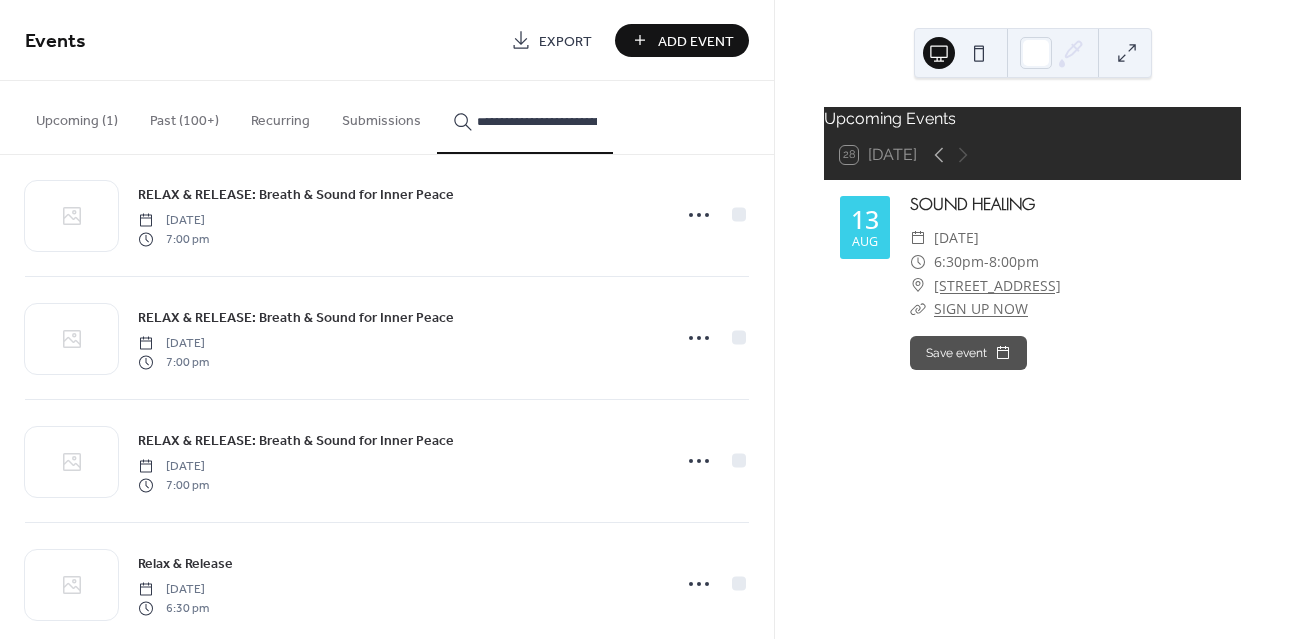 click on "Past (100+)" at bounding box center (184, 116) 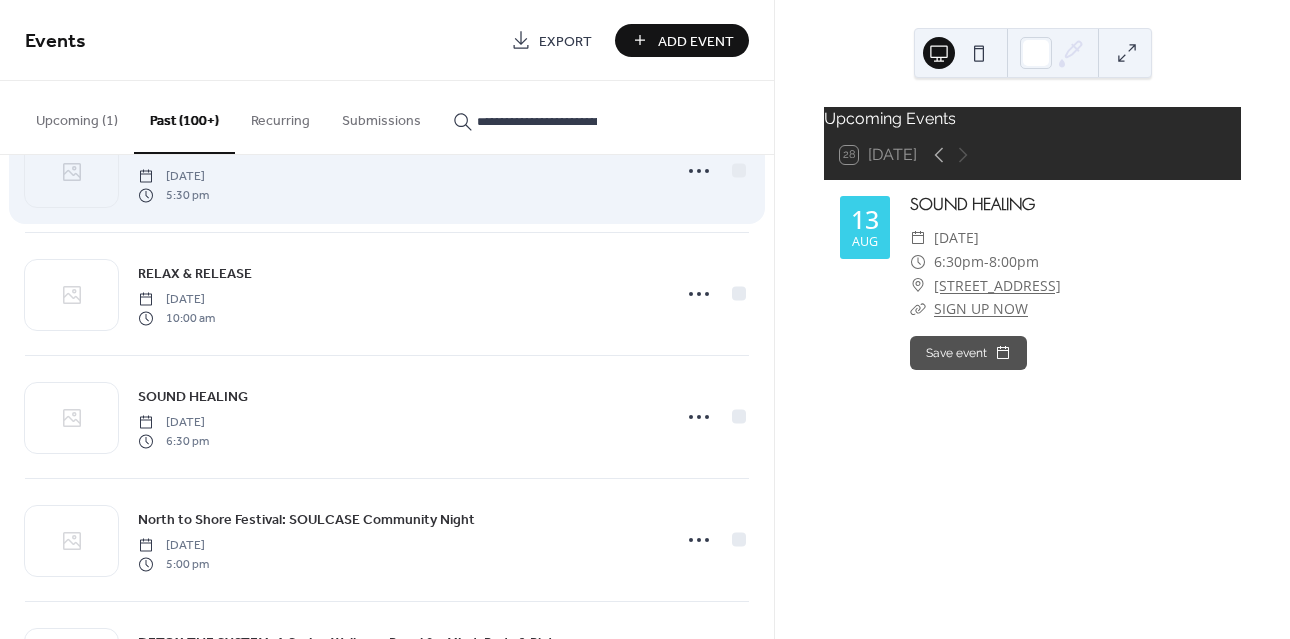 scroll, scrollTop: 200, scrollLeft: 0, axis: vertical 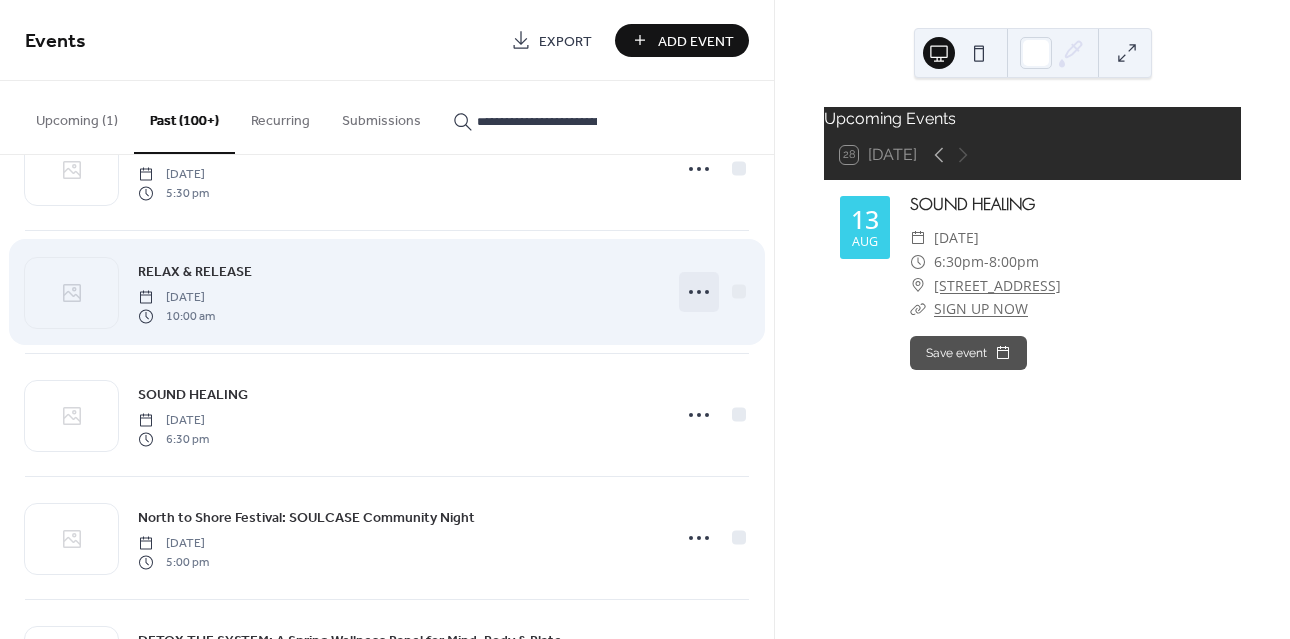 click 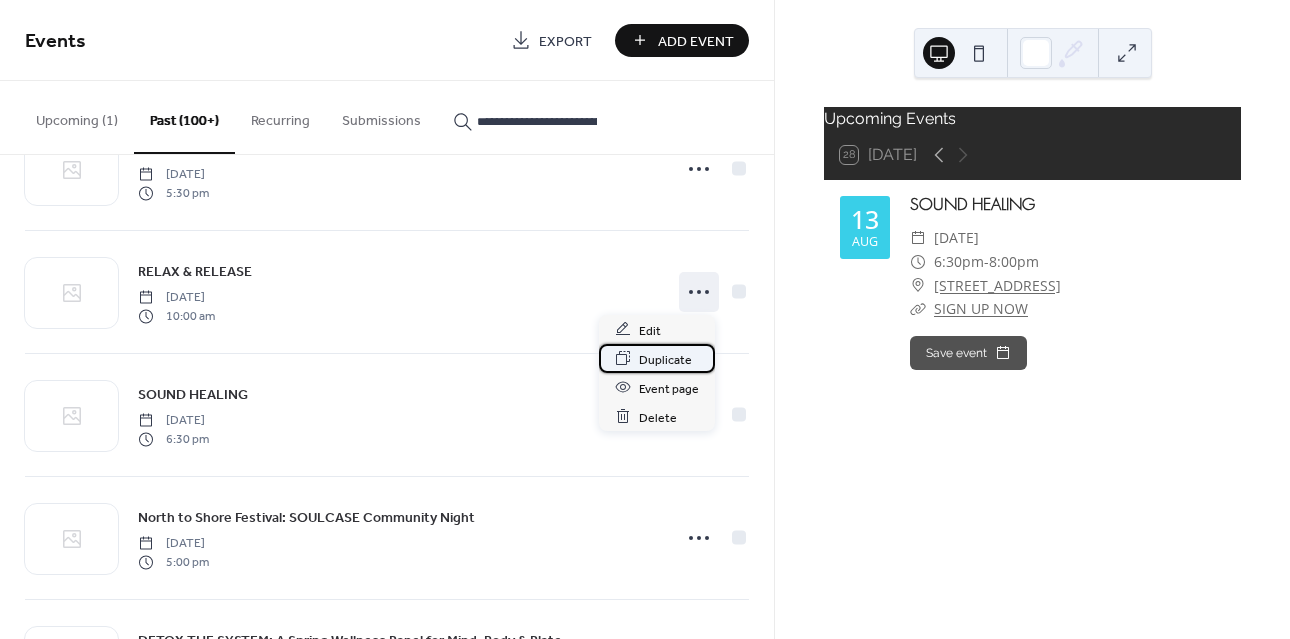 click on "Duplicate" at bounding box center (665, 359) 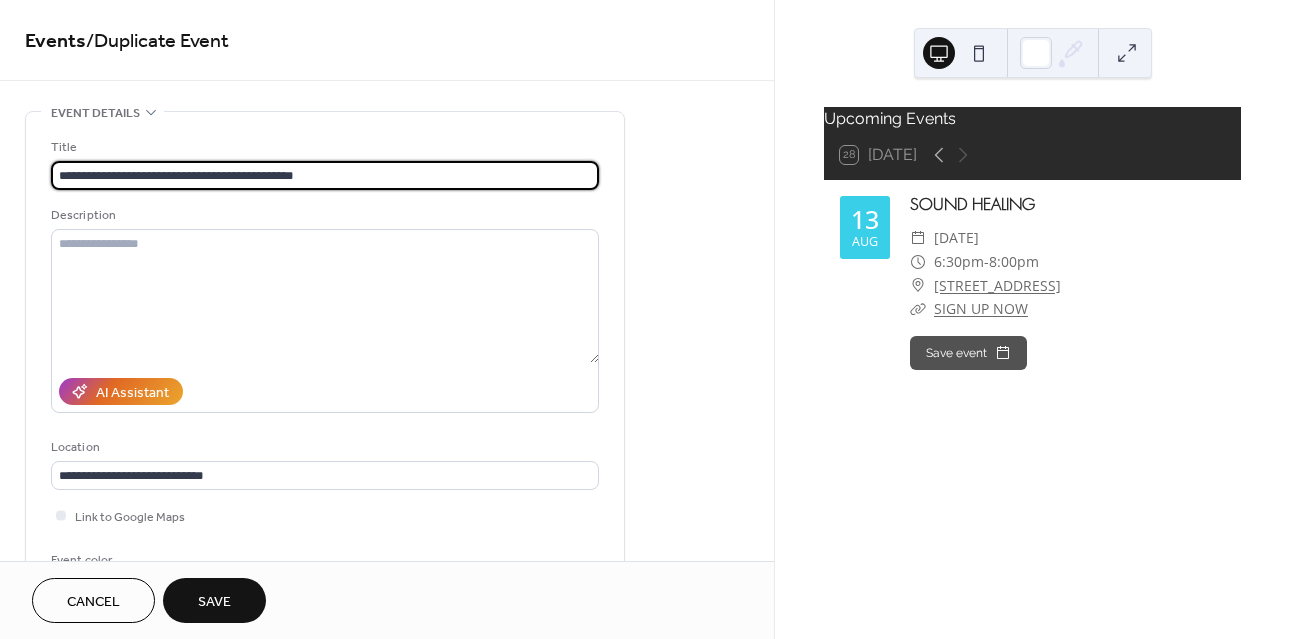 scroll, scrollTop: 1, scrollLeft: 0, axis: vertical 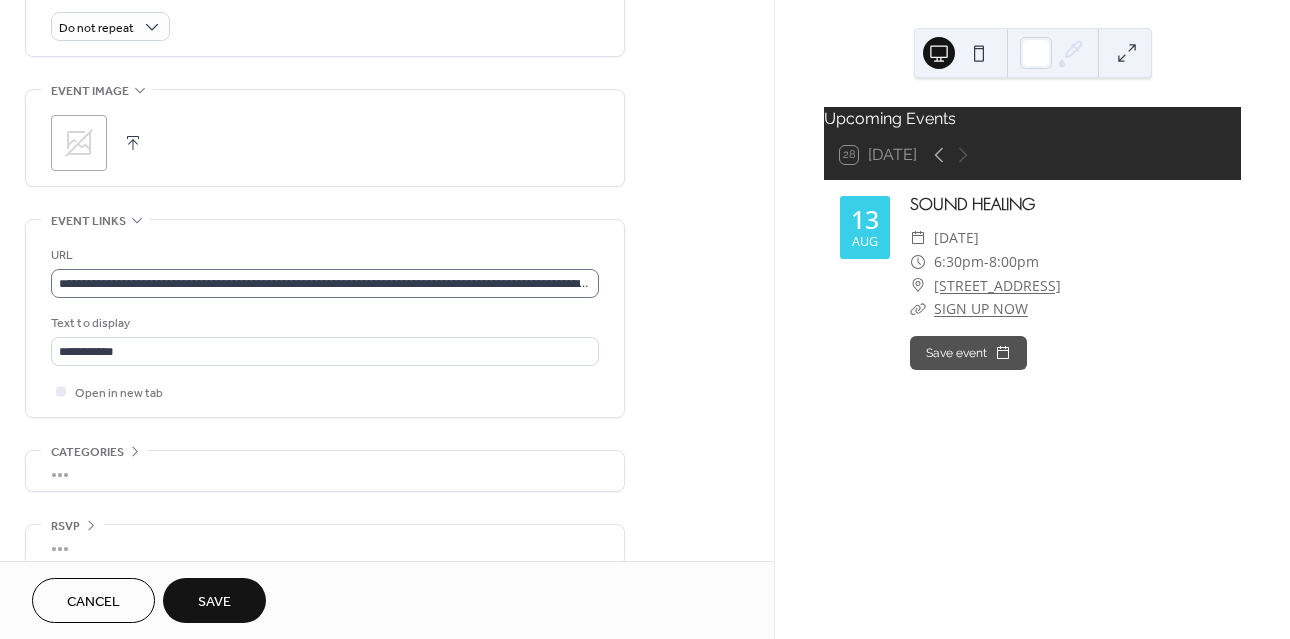 type on "**********" 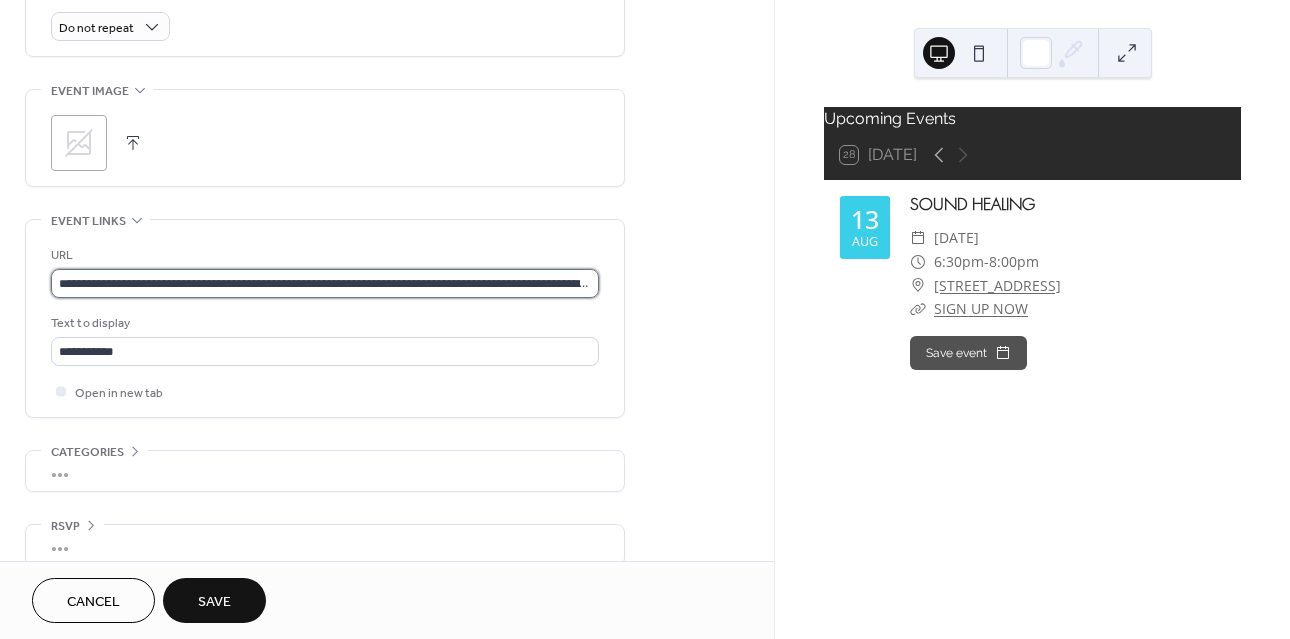 click on "**********" at bounding box center [325, 283] 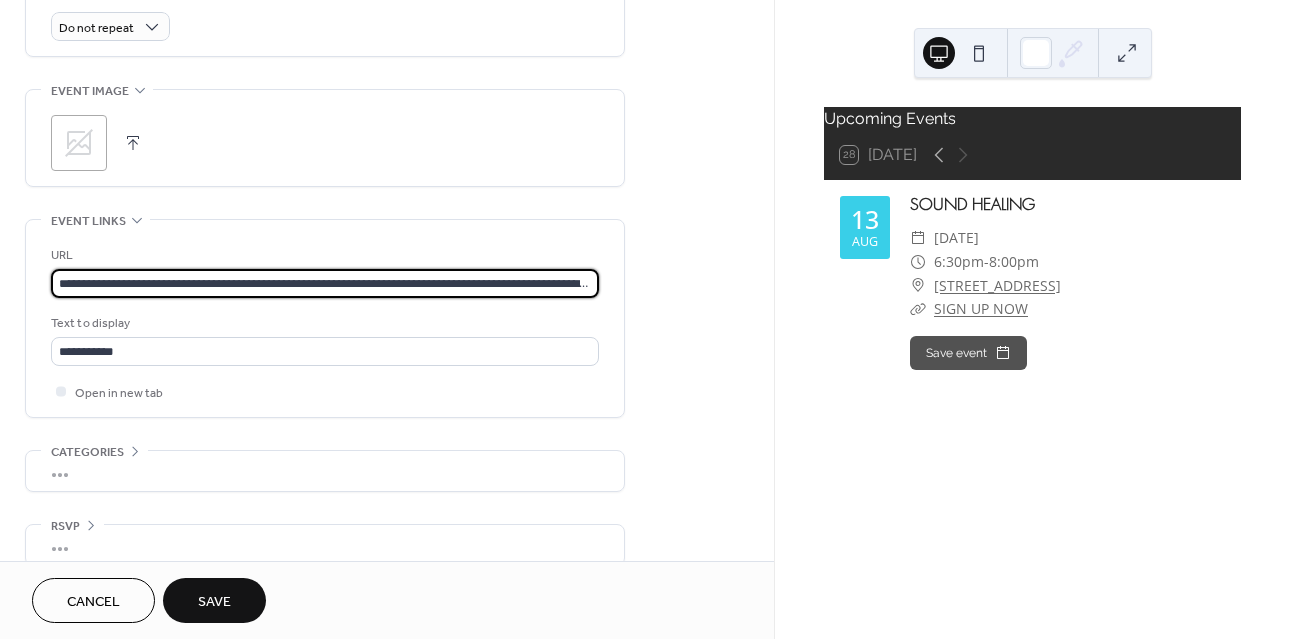 scroll, scrollTop: 0, scrollLeft: 0, axis: both 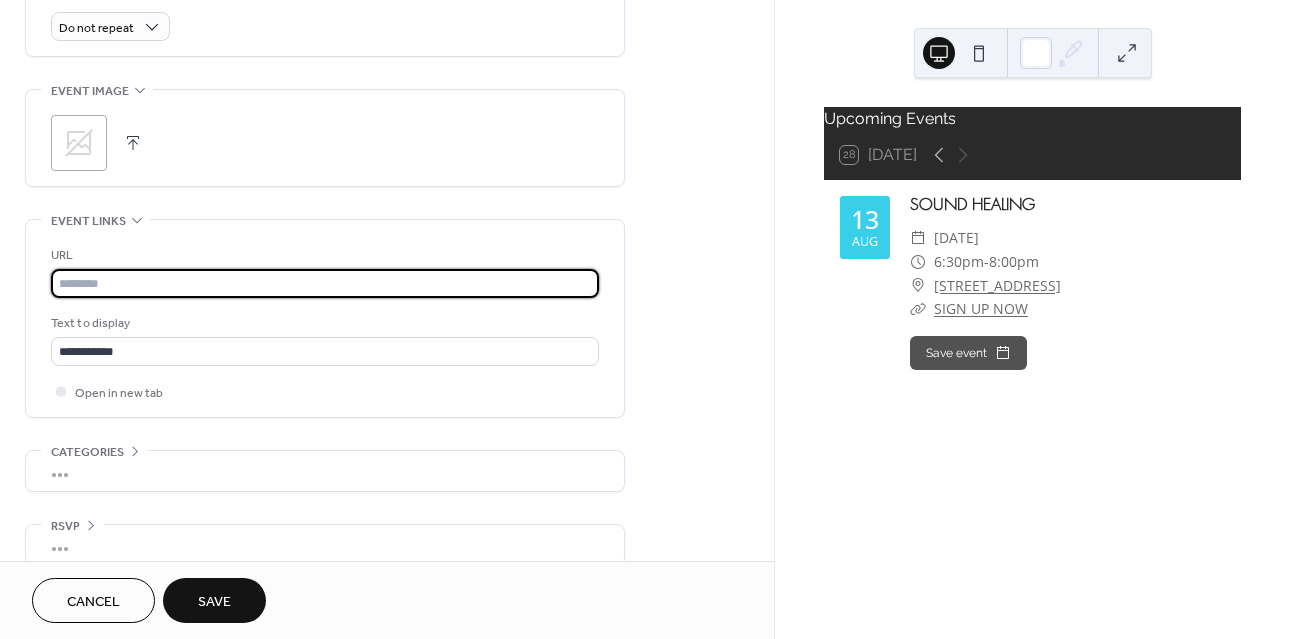 paste on "**********" 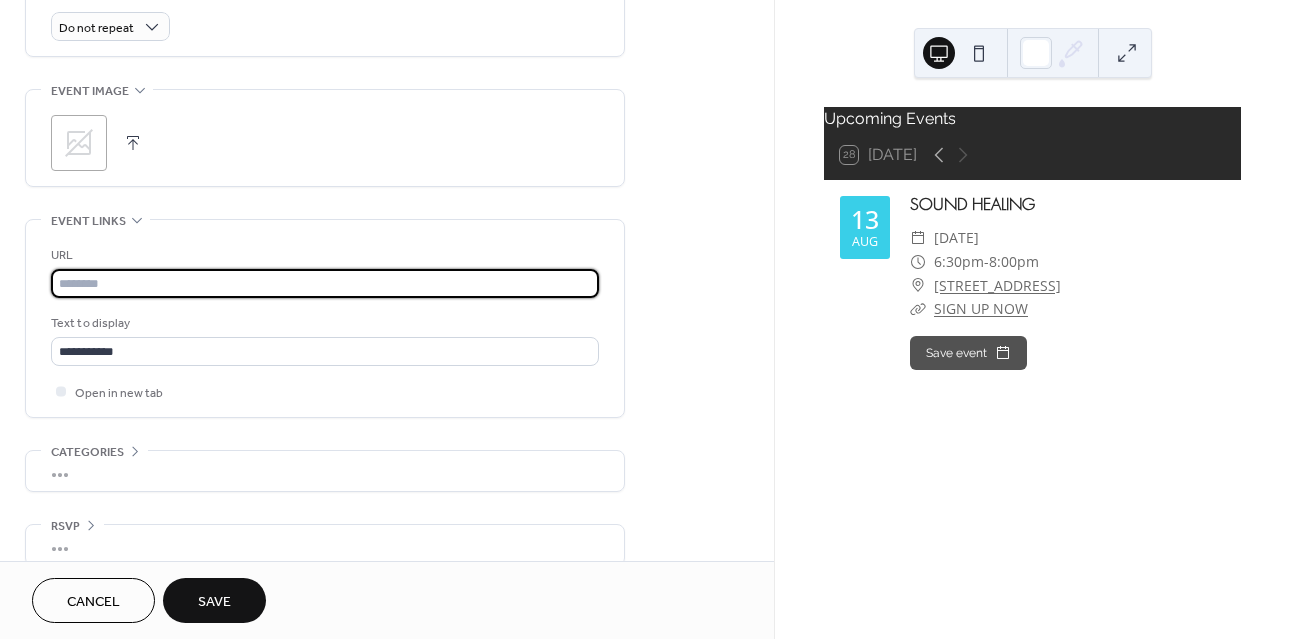 scroll, scrollTop: 0, scrollLeft: 0, axis: both 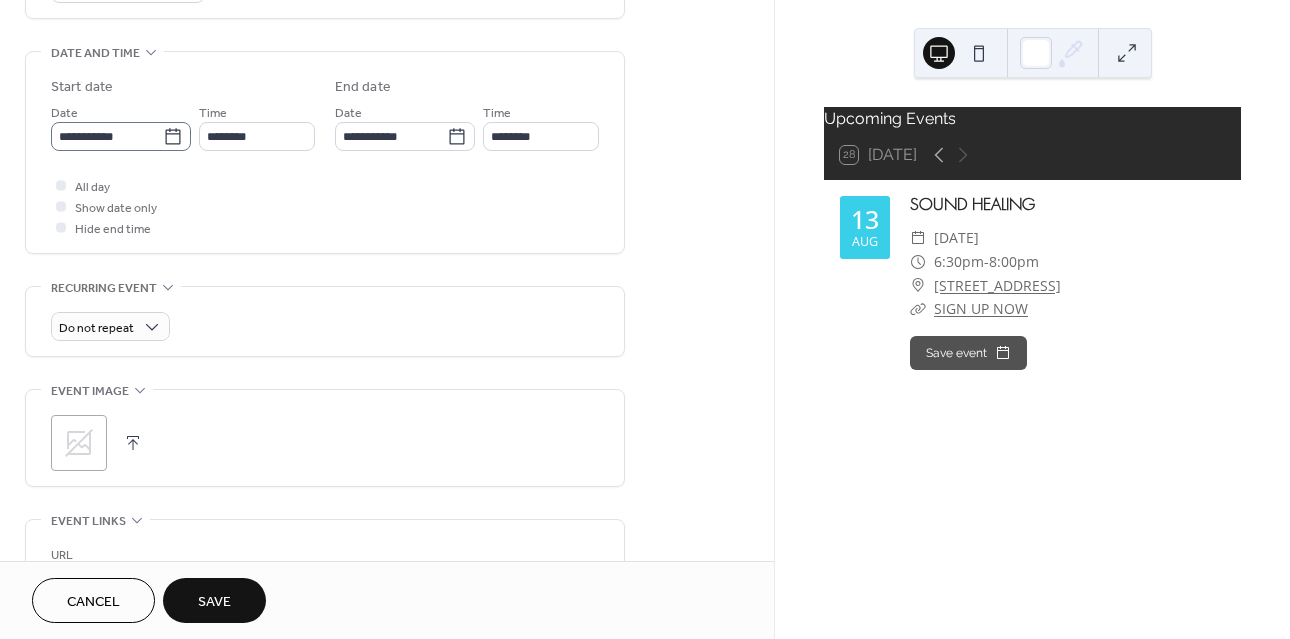 type on "**********" 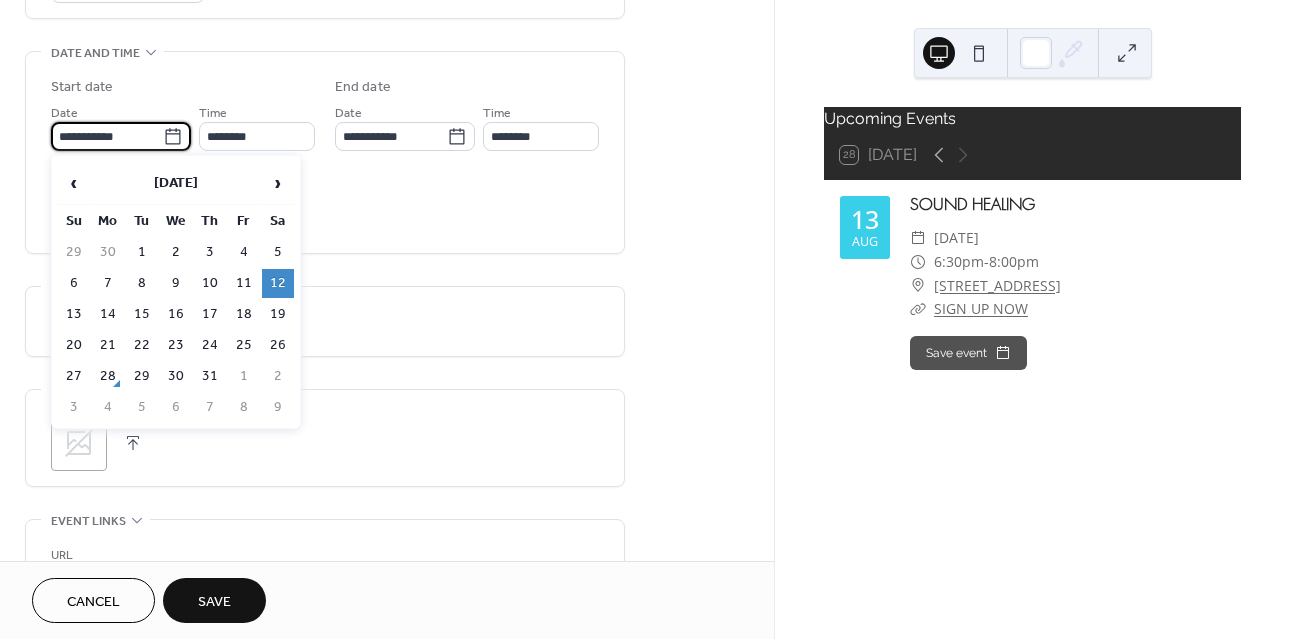 click on "**********" at bounding box center [107, 136] 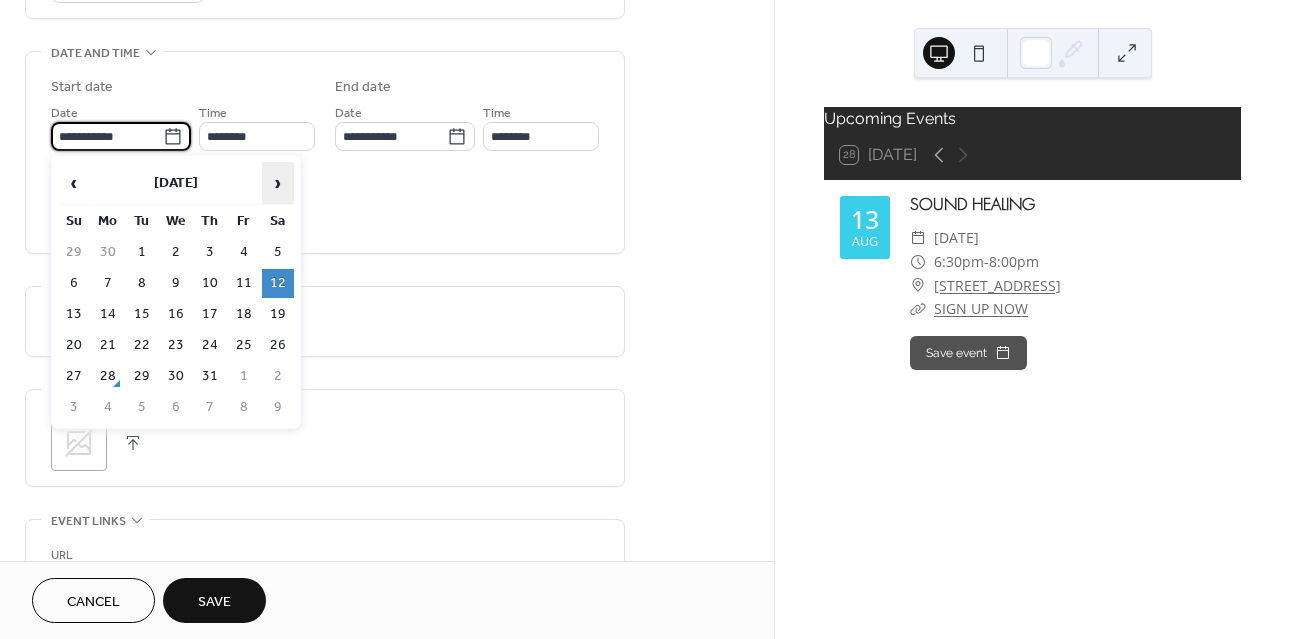 click on "›" at bounding box center (278, 183) 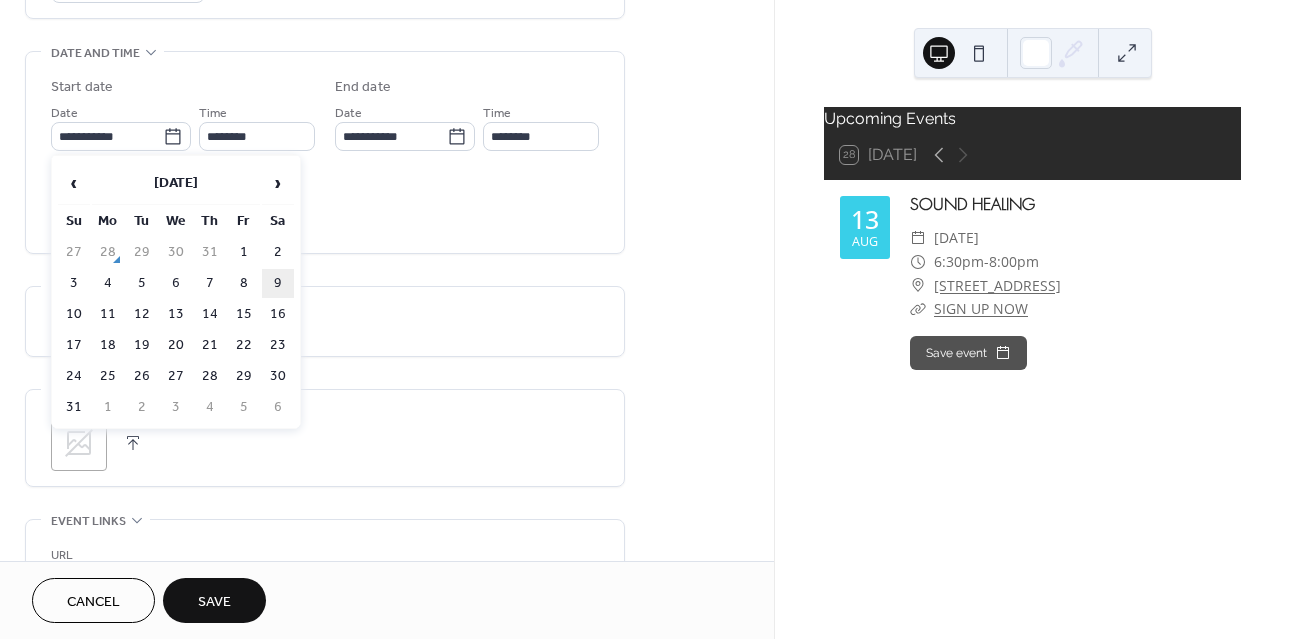 click on "9" at bounding box center (278, 283) 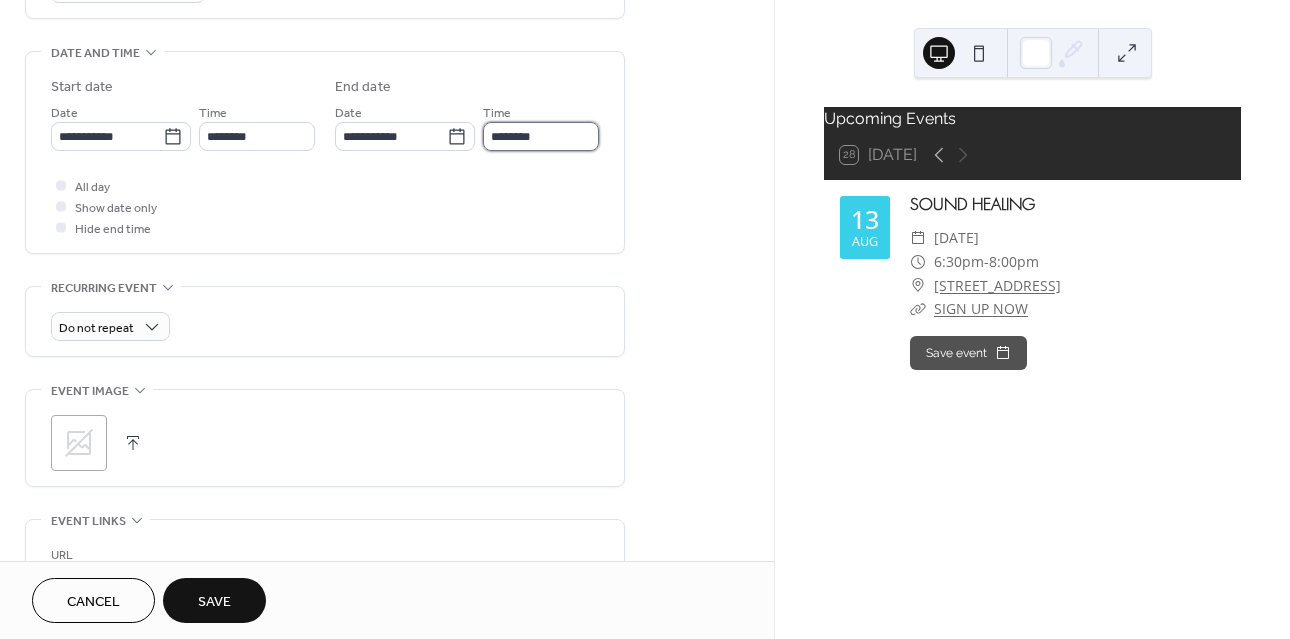 click on "********" at bounding box center (541, 136) 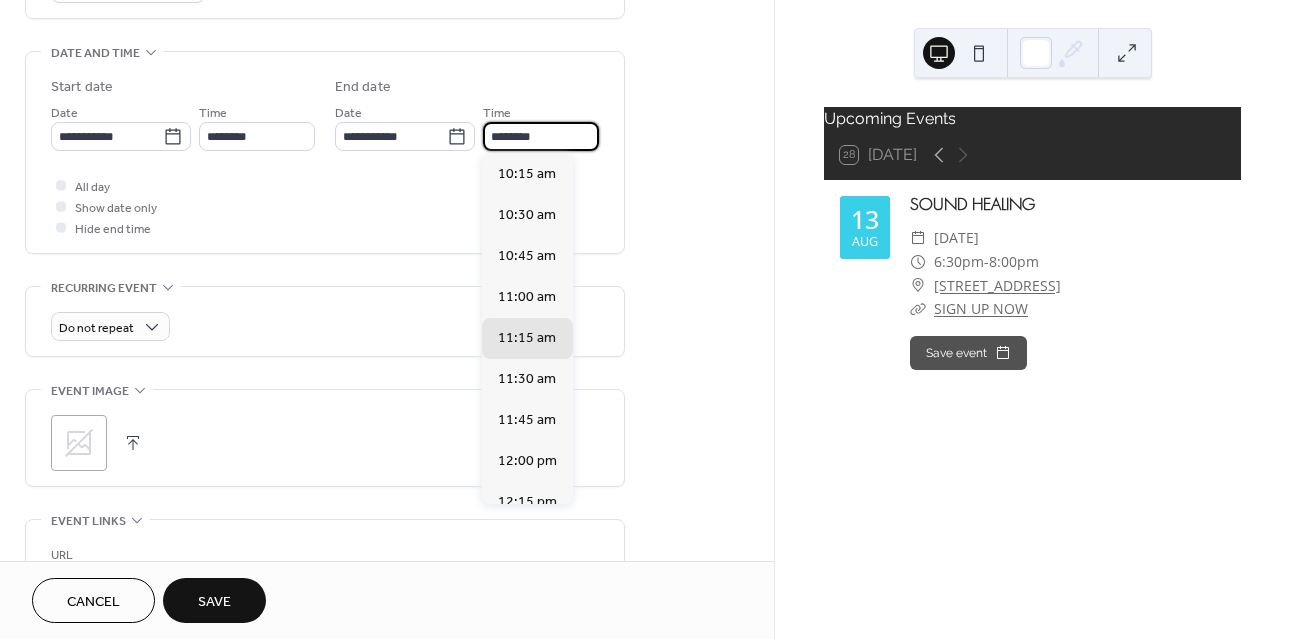 click on "********" at bounding box center (541, 136) 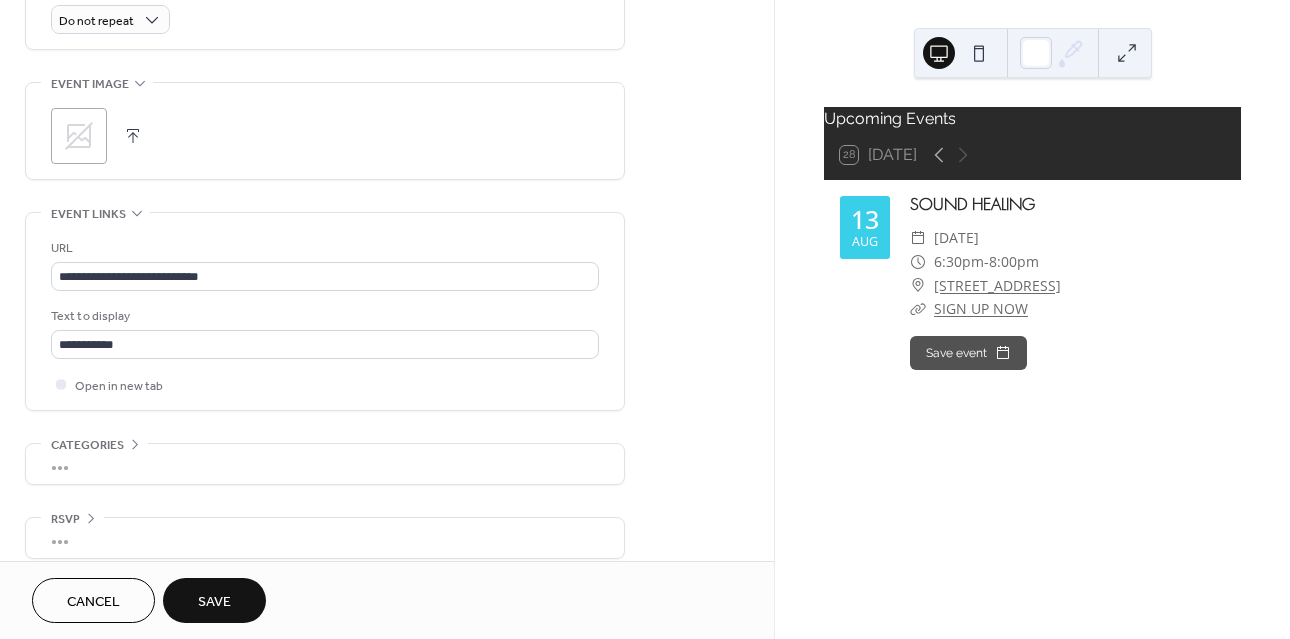 scroll, scrollTop: 922, scrollLeft: 0, axis: vertical 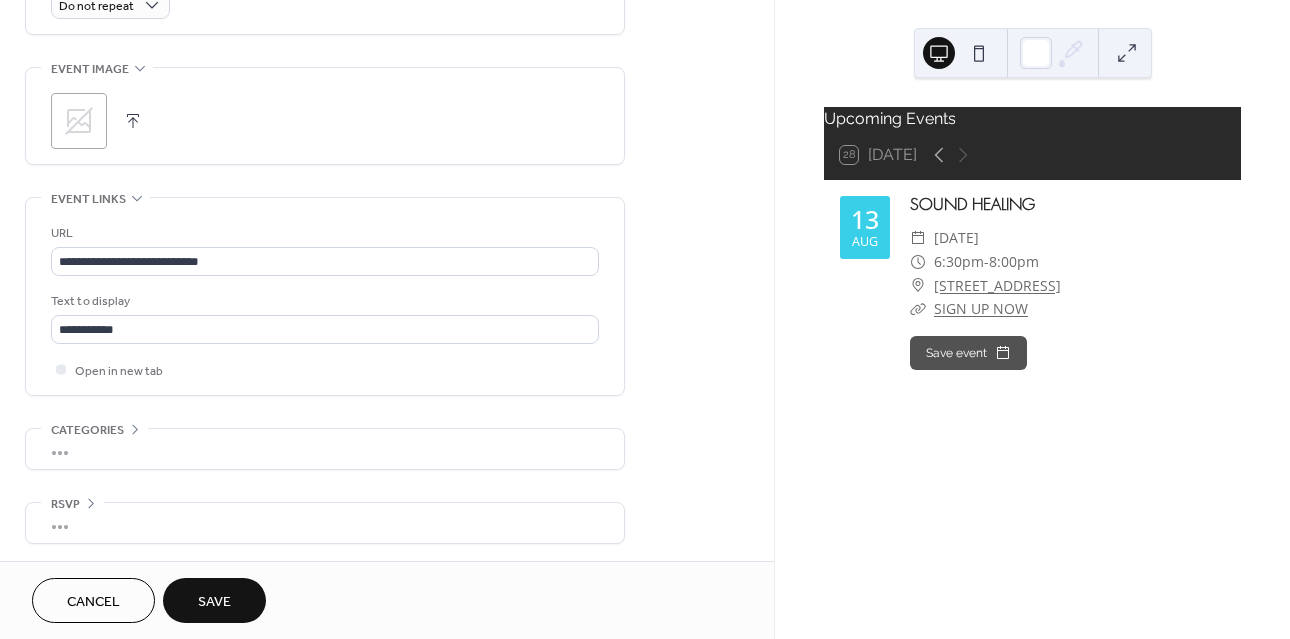 click on "Save" at bounding box center (214, 602) 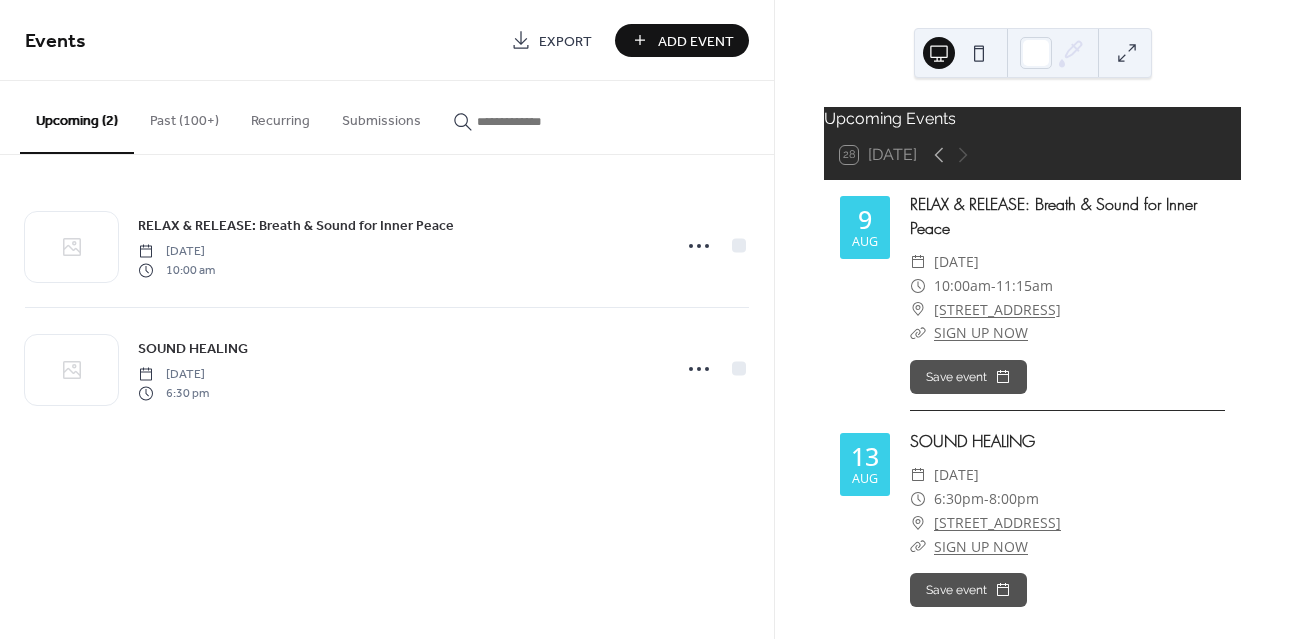 click at bounding box center (537, 121) 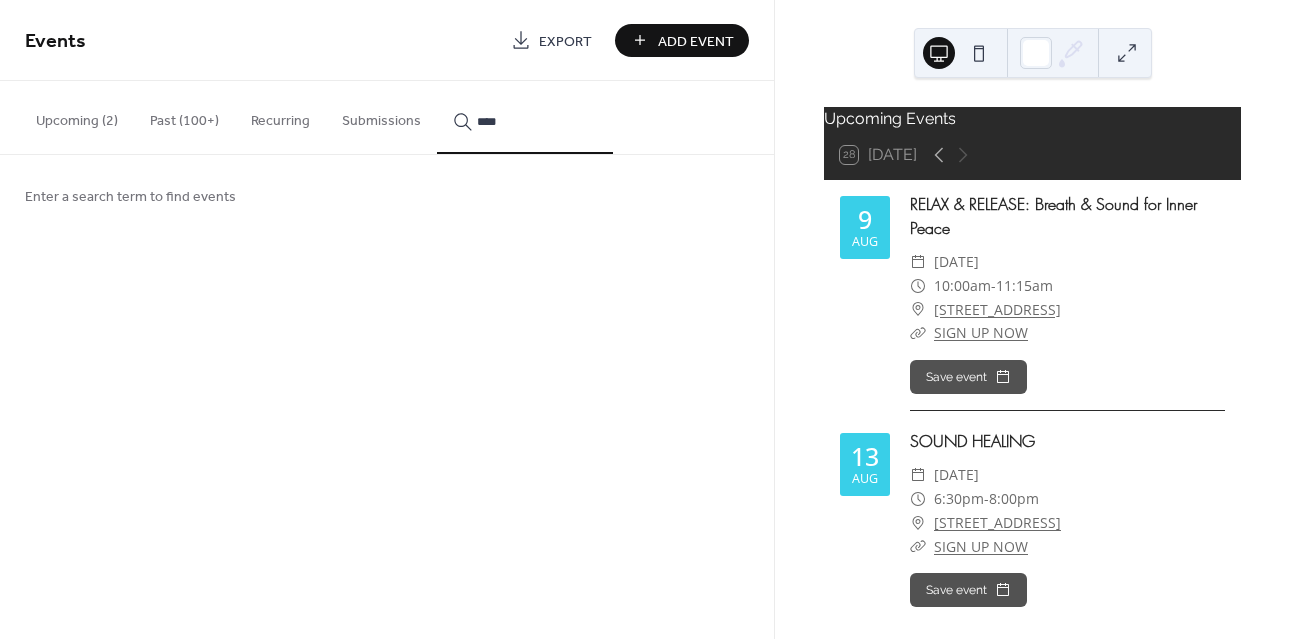 type on "****" 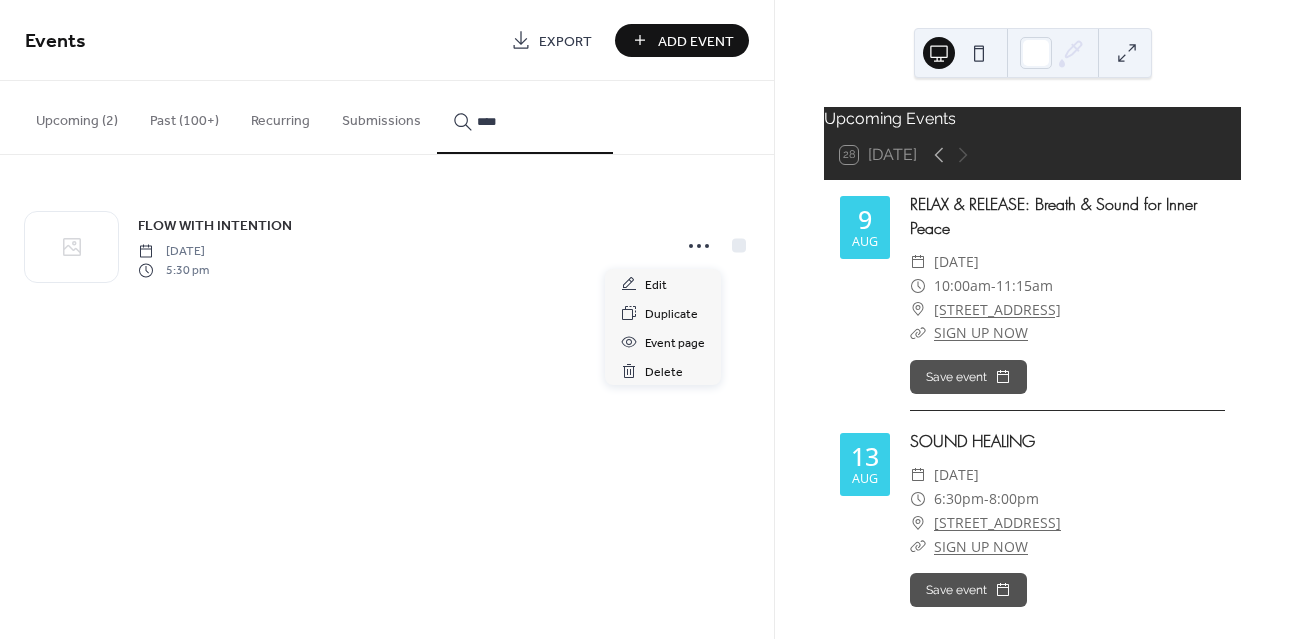click 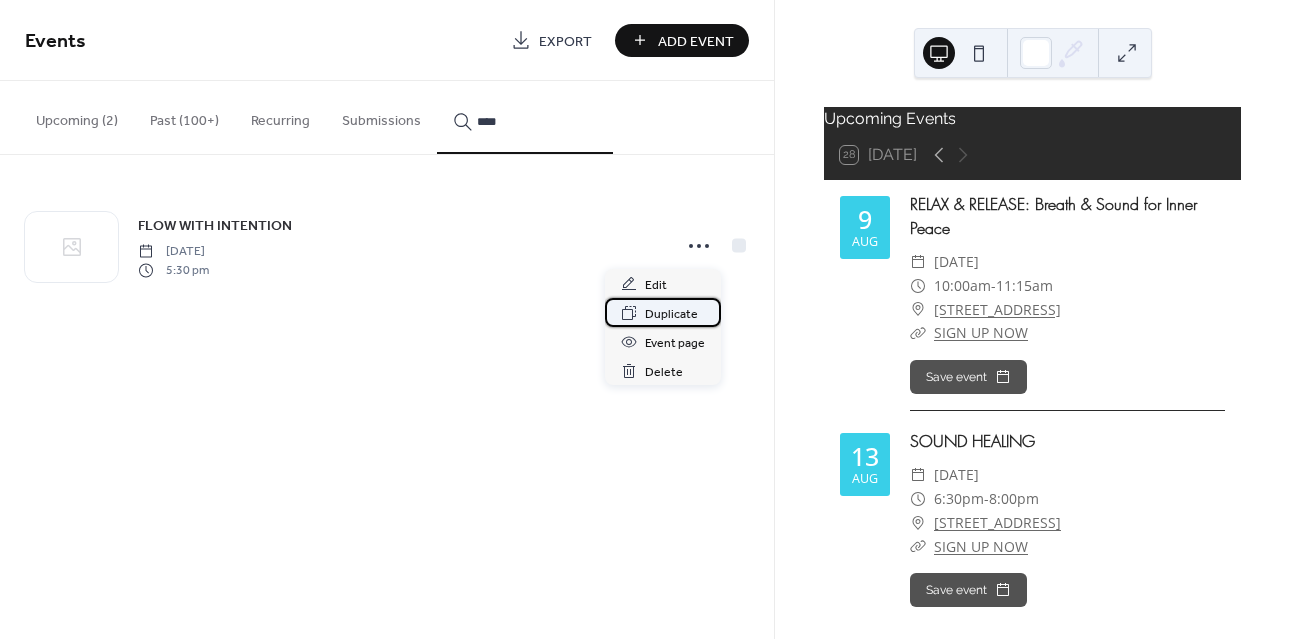 click on "Duplicate" at bounding box center [671, 314] 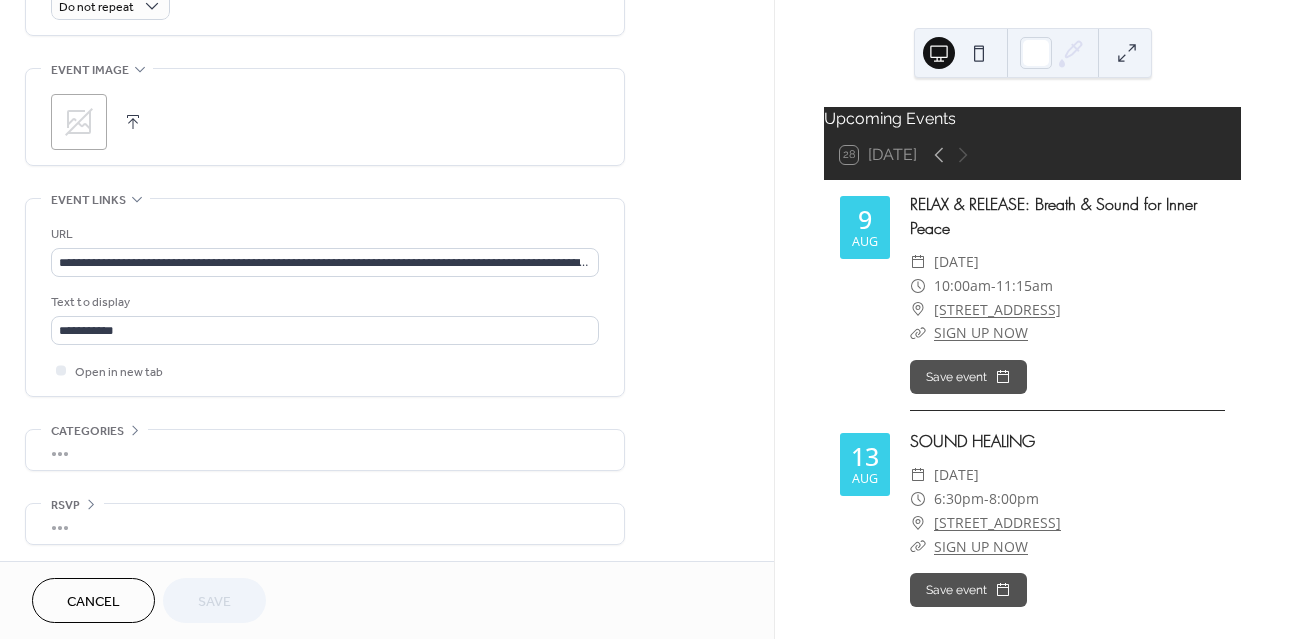 scroll, scrollTop: 922, scrollLeft: 0, axis: vertical 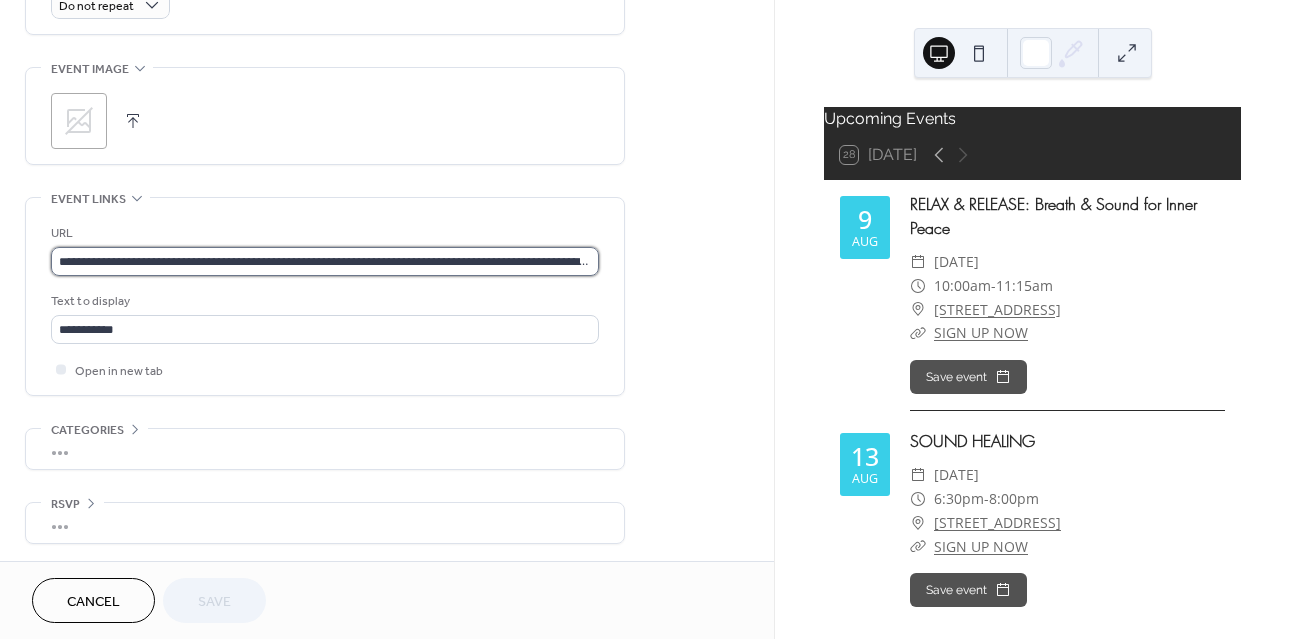 click on "**********" at bounding box center (325, 261) 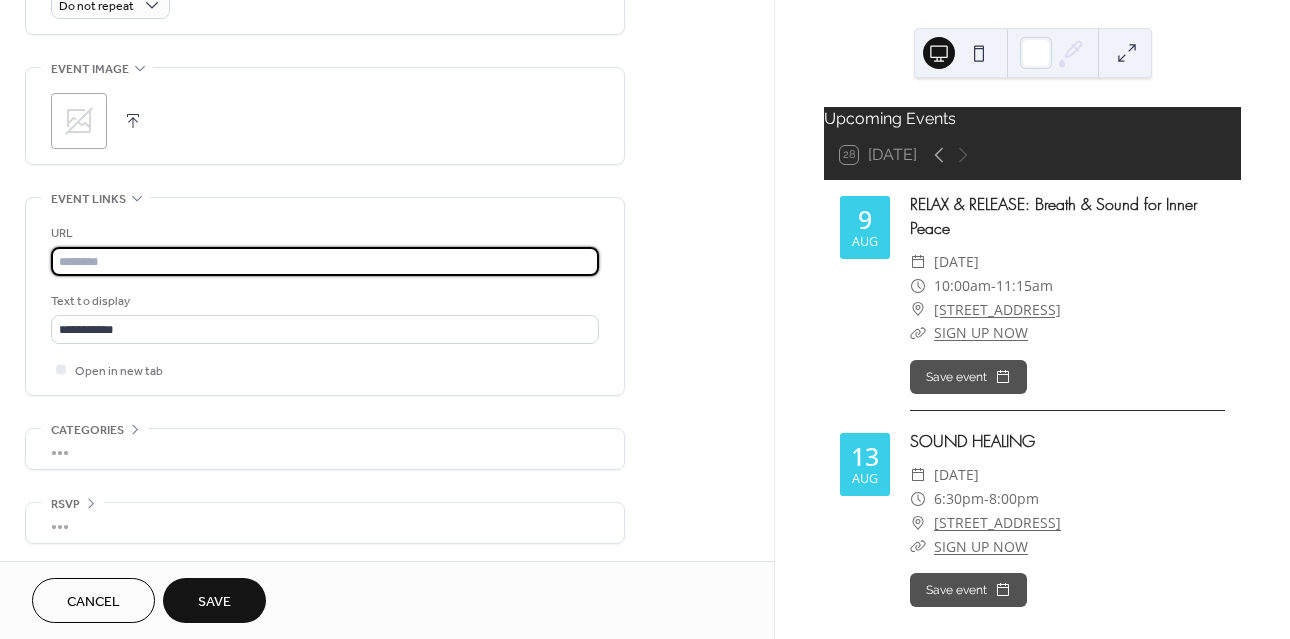 scroll, scrollTop: 0, scrollLeft: 0, axis: both 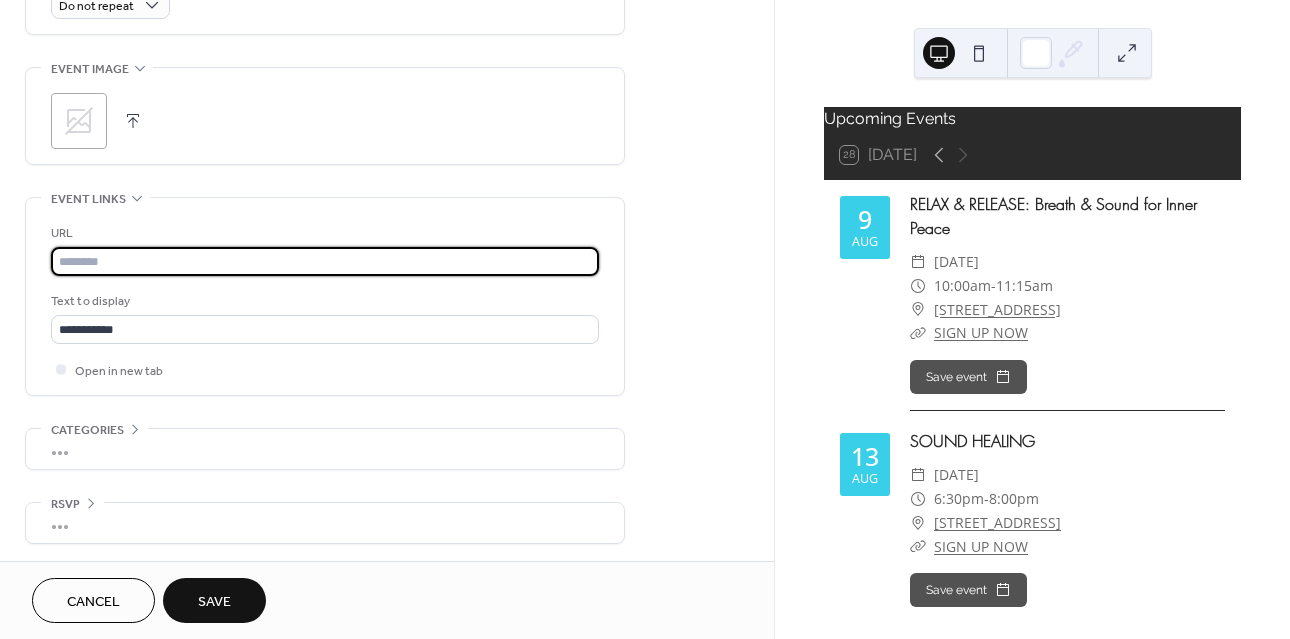paste on "**********" 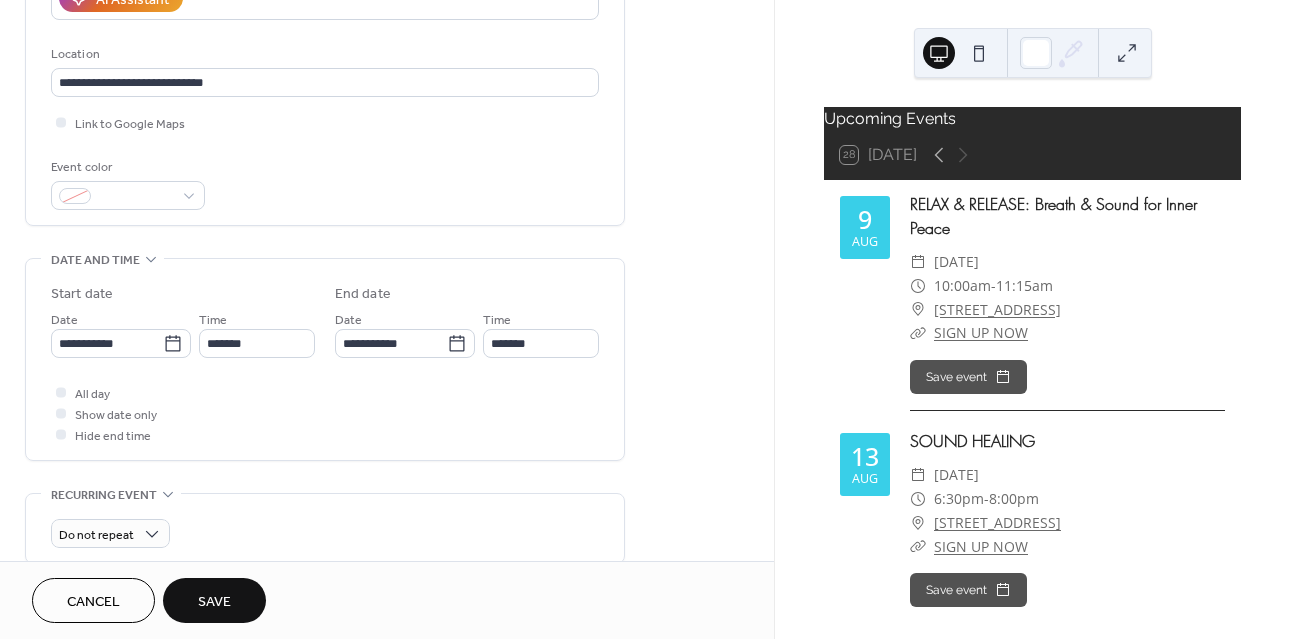 scroll, scrollTop: 422, scrollLeft: 0, axis: vertical 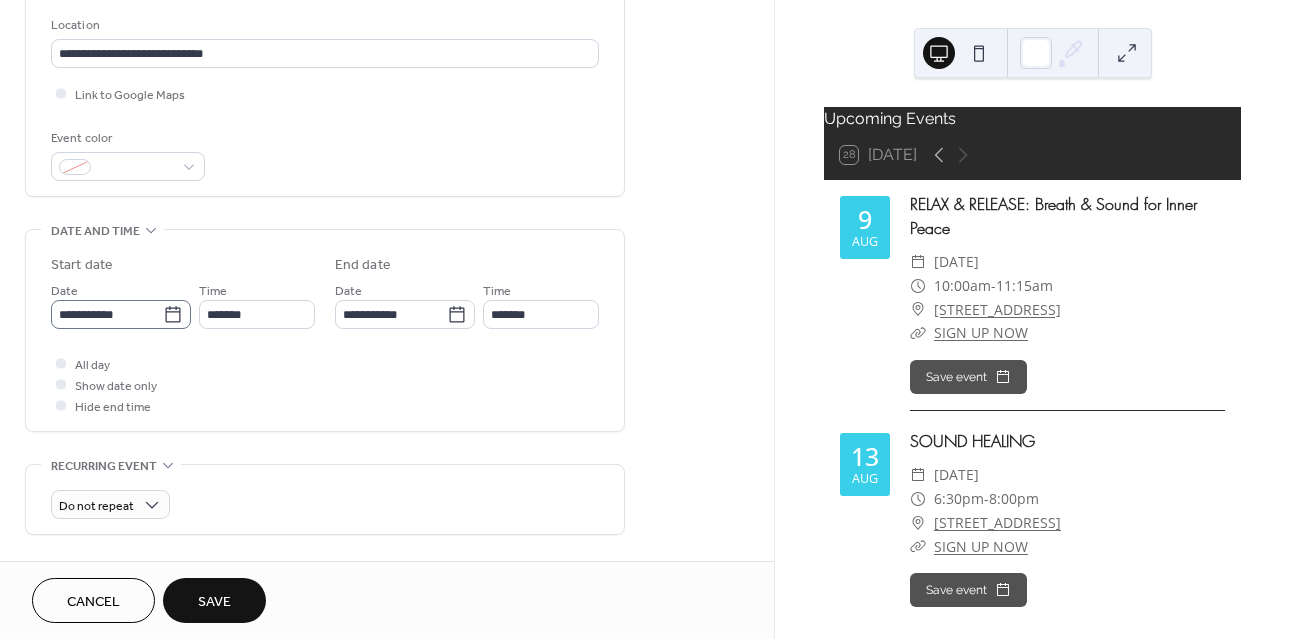 type on "**********" 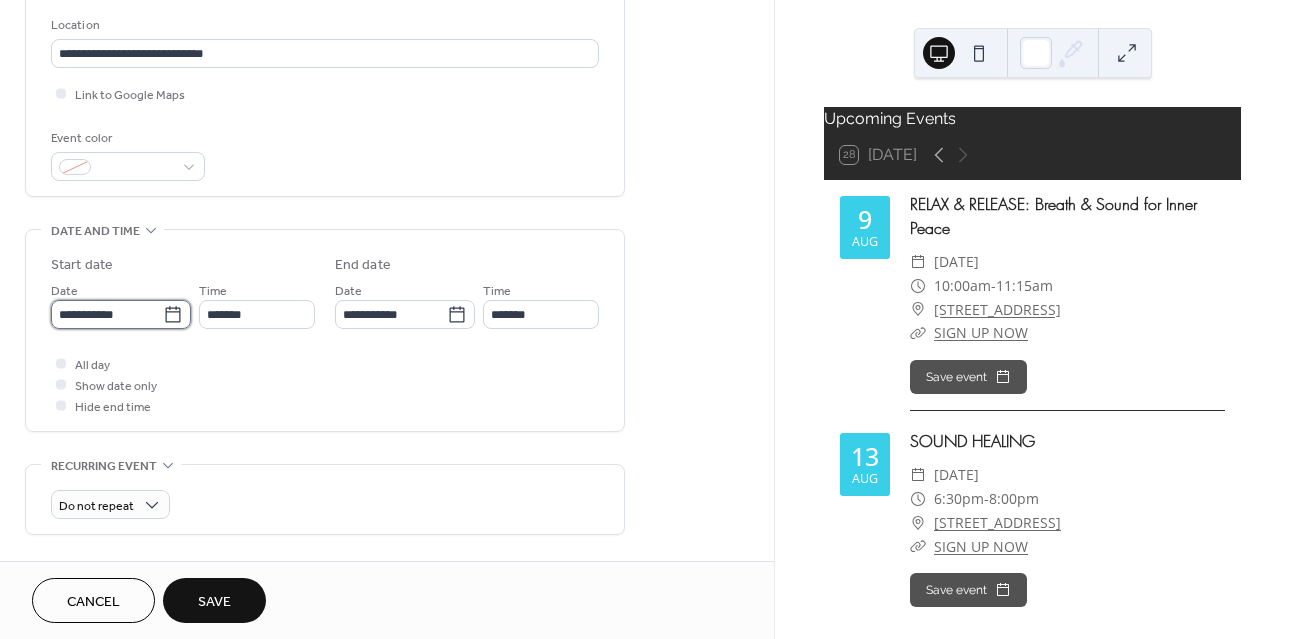 click on "**********" at bounding box center (107, 314) 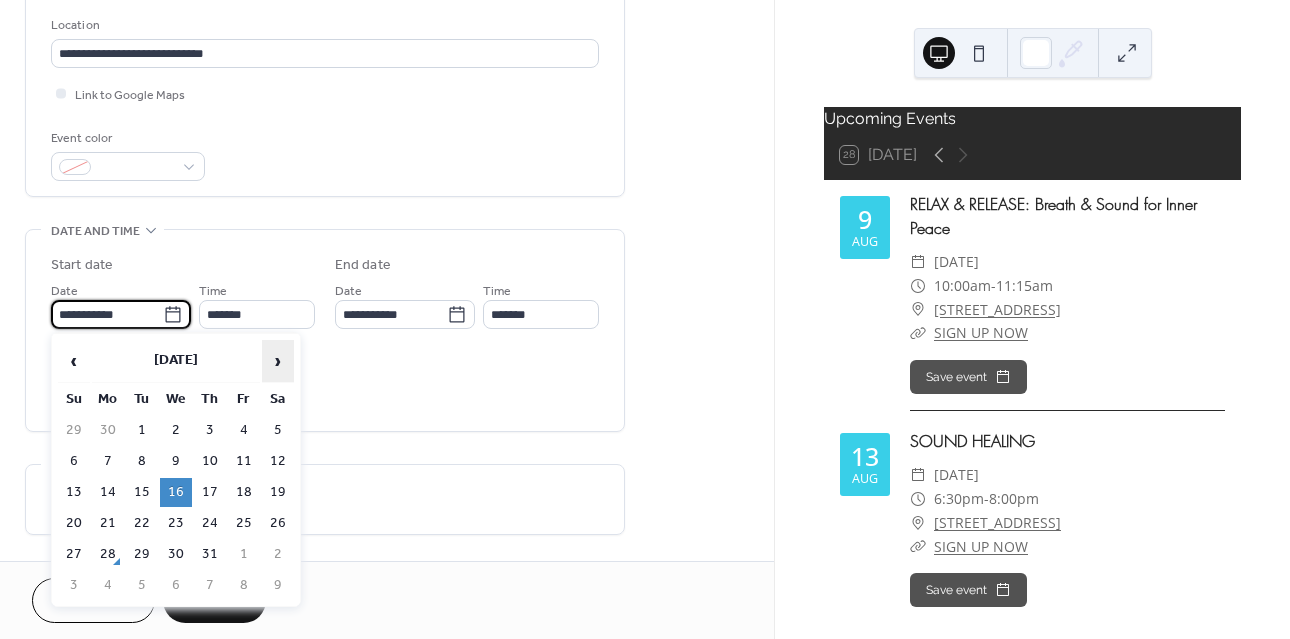 click on "›" at bounding box center (278, 361) 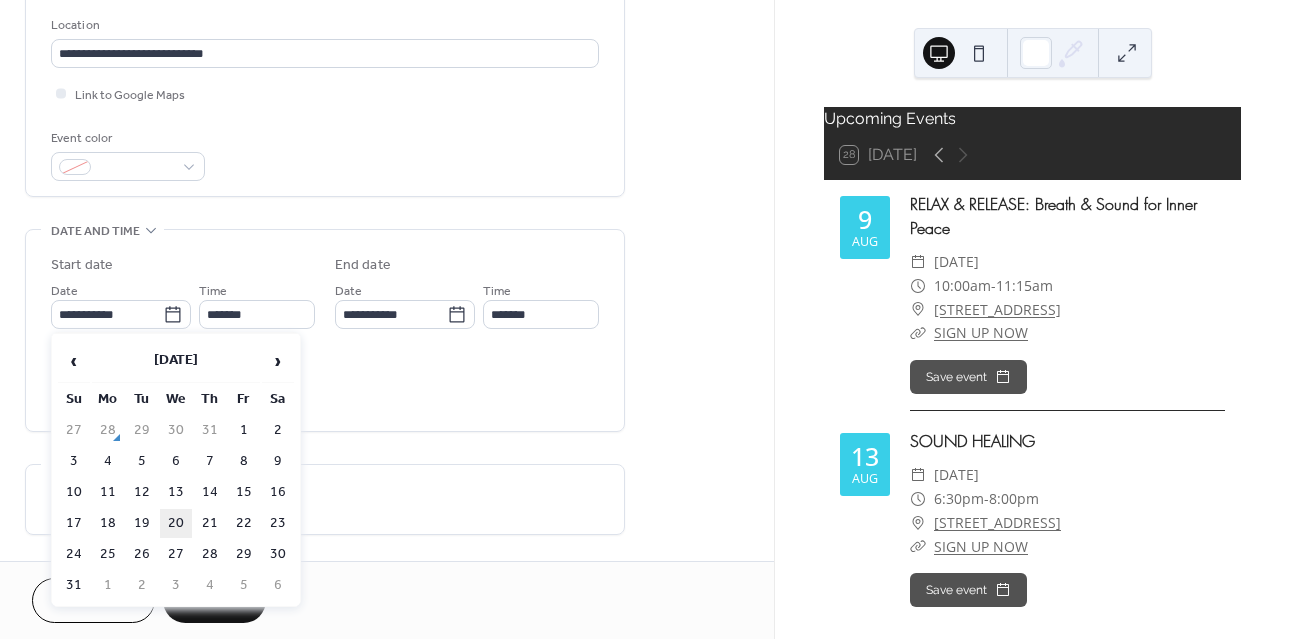 click on "20" at bounding box center (176, 523) 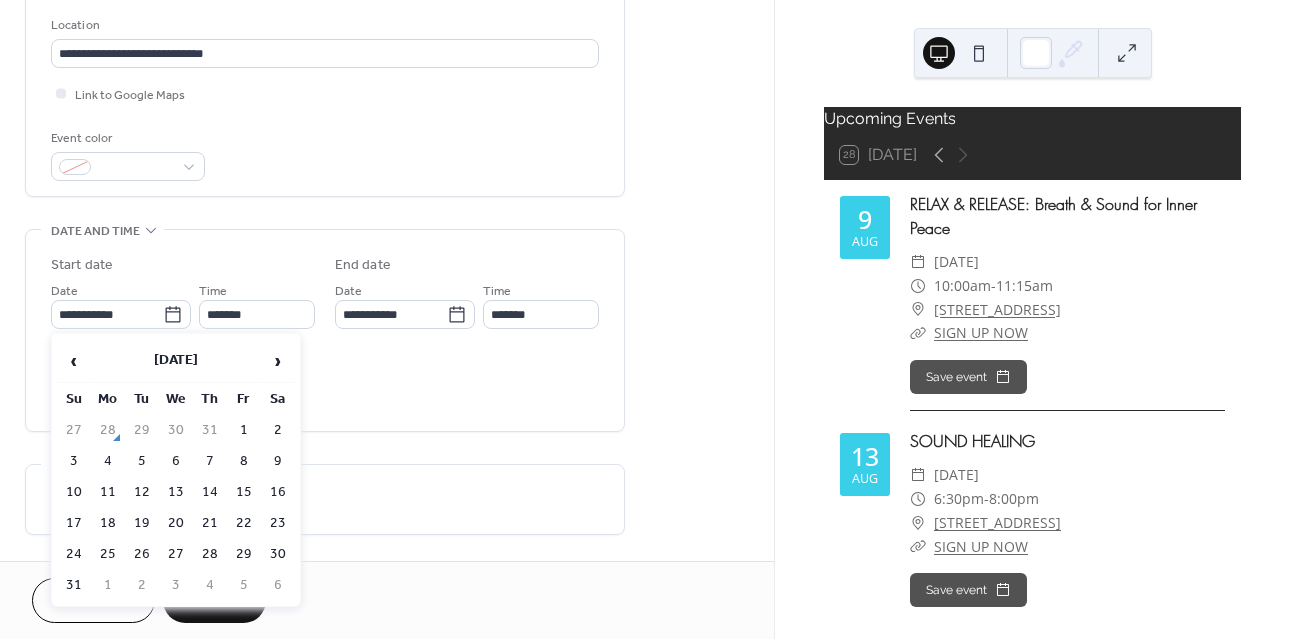 type on "**********" 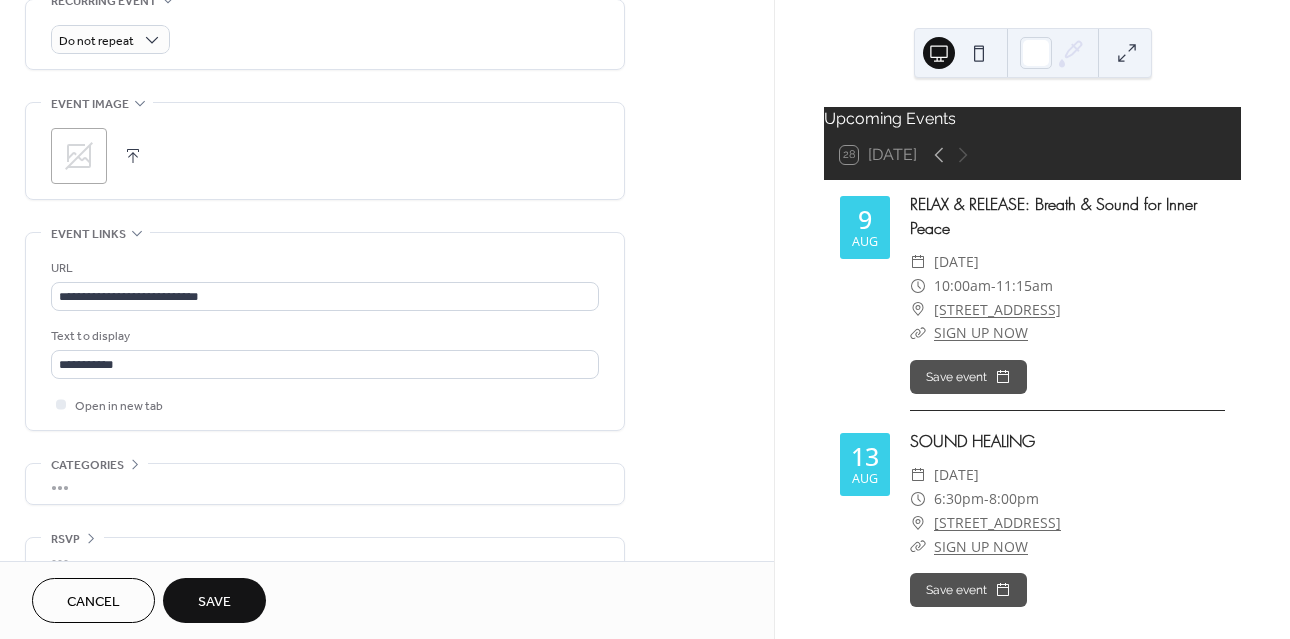 scroll, scrollTop: 922, scrollLeft: 0, axis: vertical 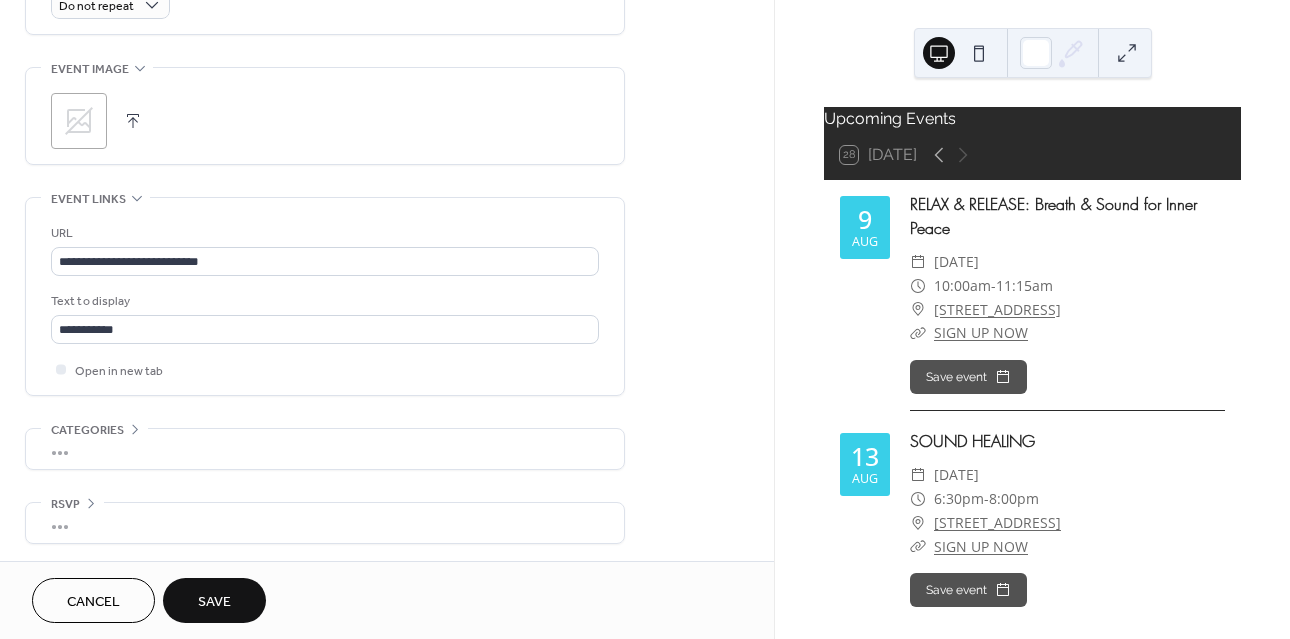 click on "Save" at bounding box center [214, 600] 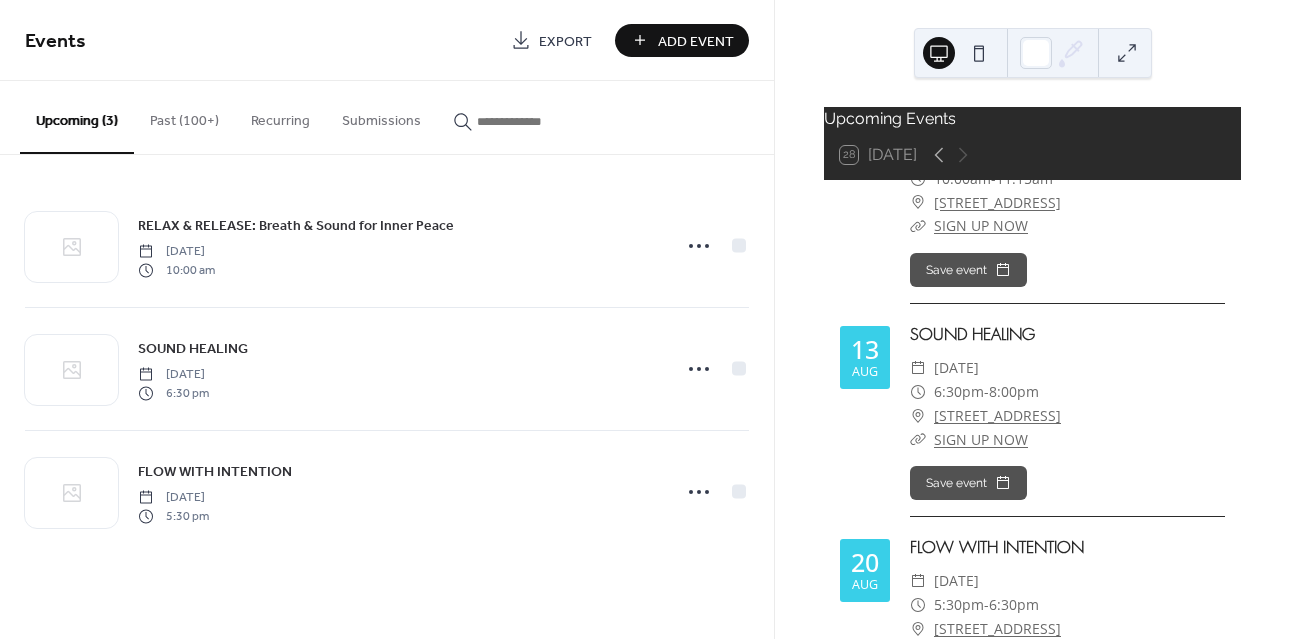 scroll, scrollTop: 116, scrollLeft: 0, axis: vertical 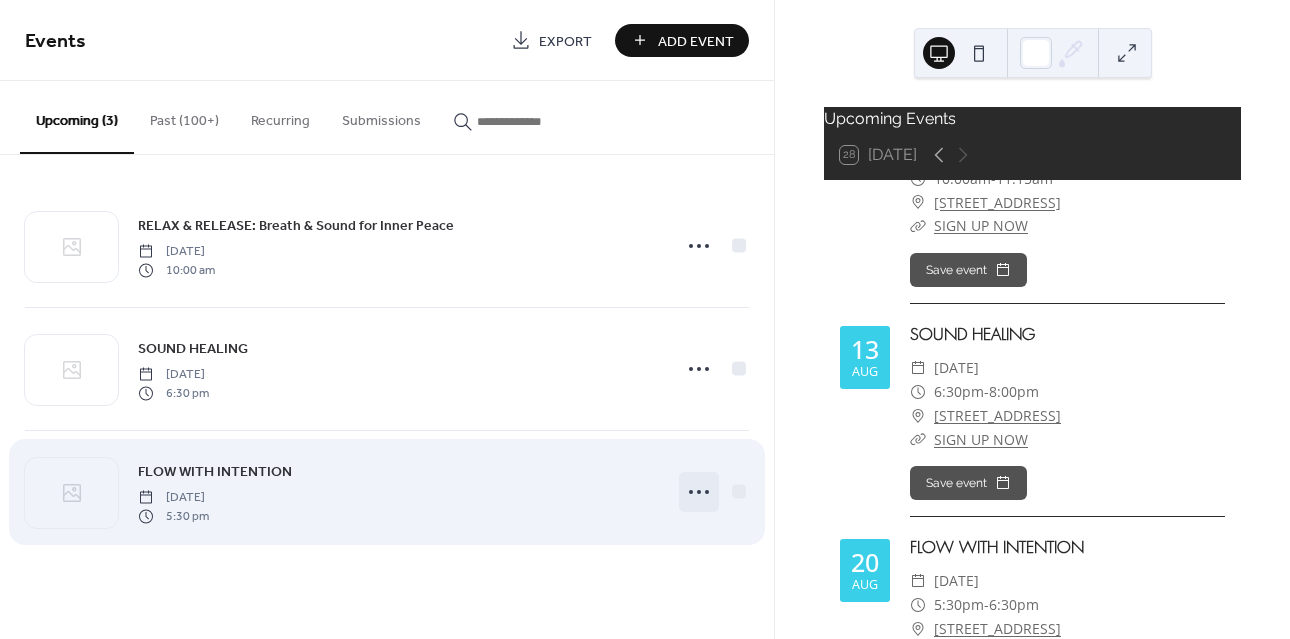 click 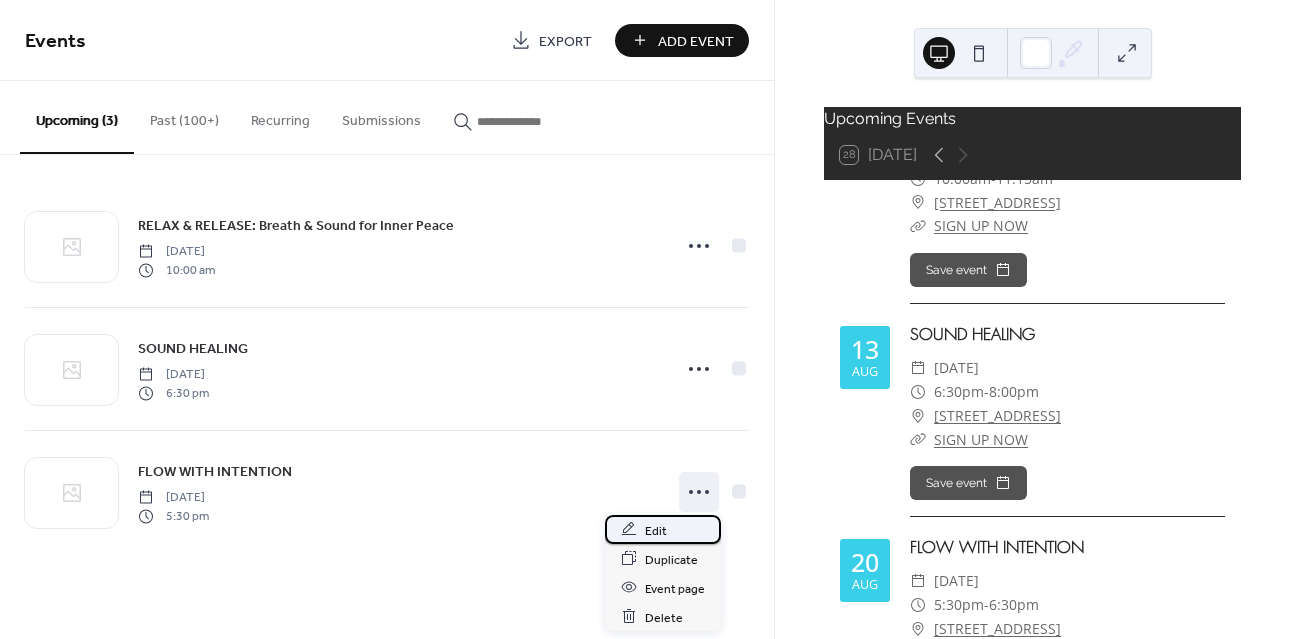 click on "Edit" at bounding box center (656, 530) 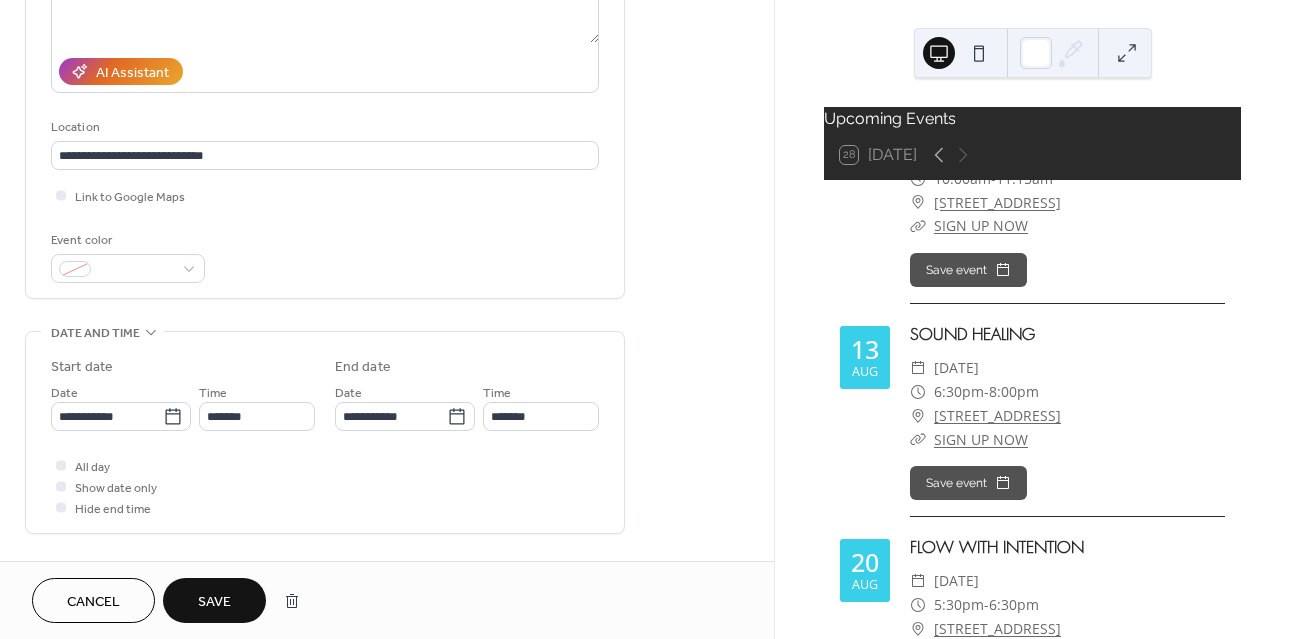 scroll, scrollTop: 400, scrollLeft: 0, axis: vertical 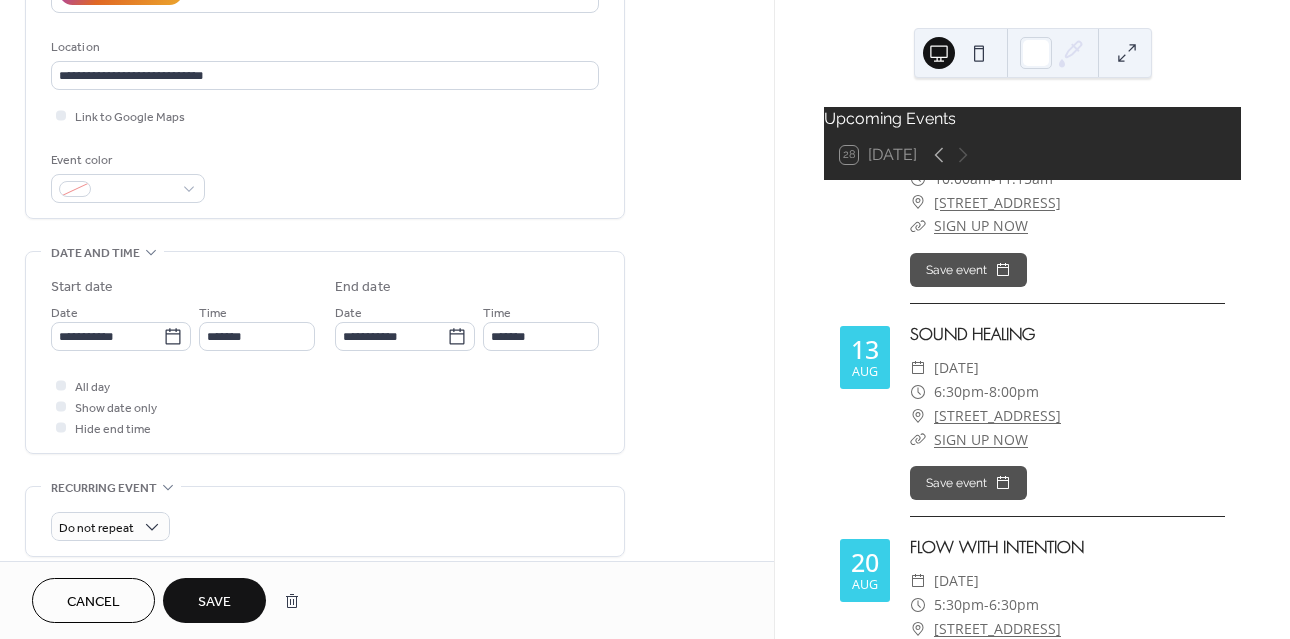type on "**********" 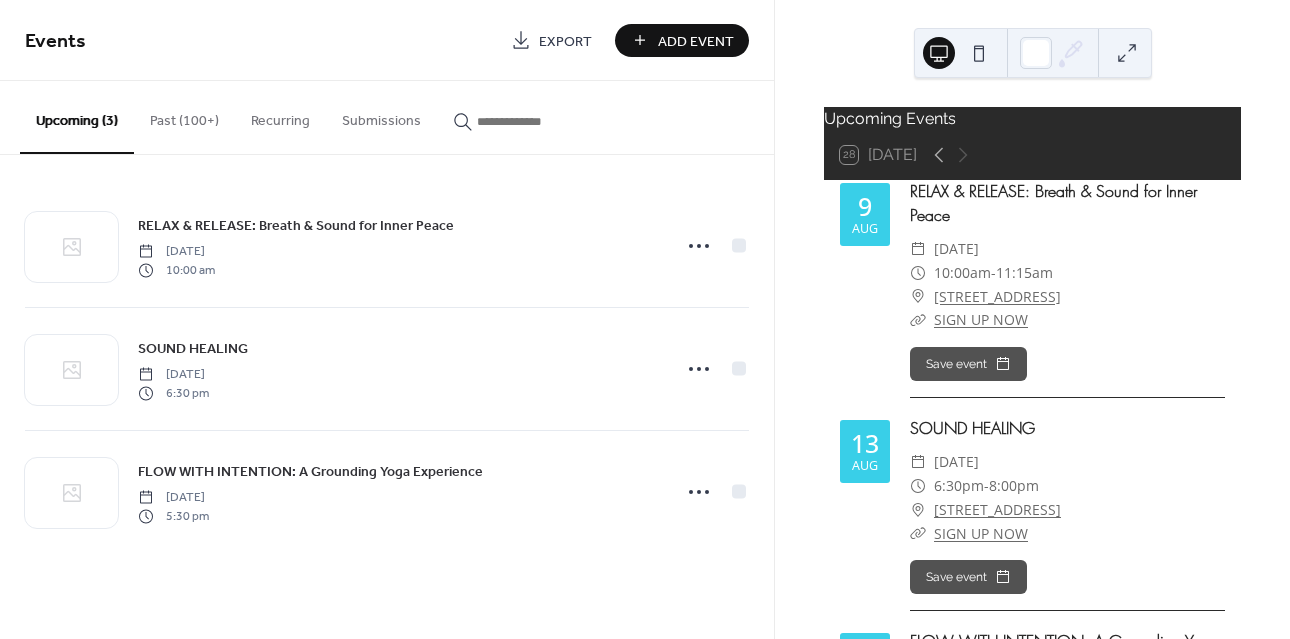scroll, scrollTop: 0, scrollLeft: 0, axis: both 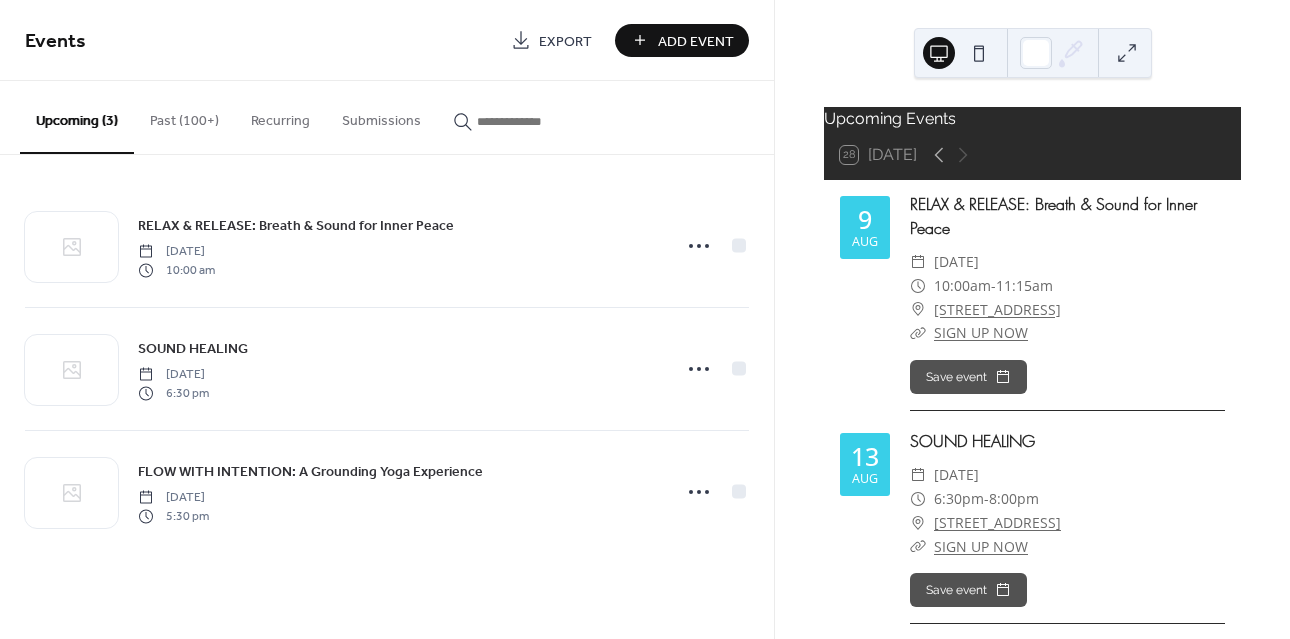 click at bounding box center (537, 121) 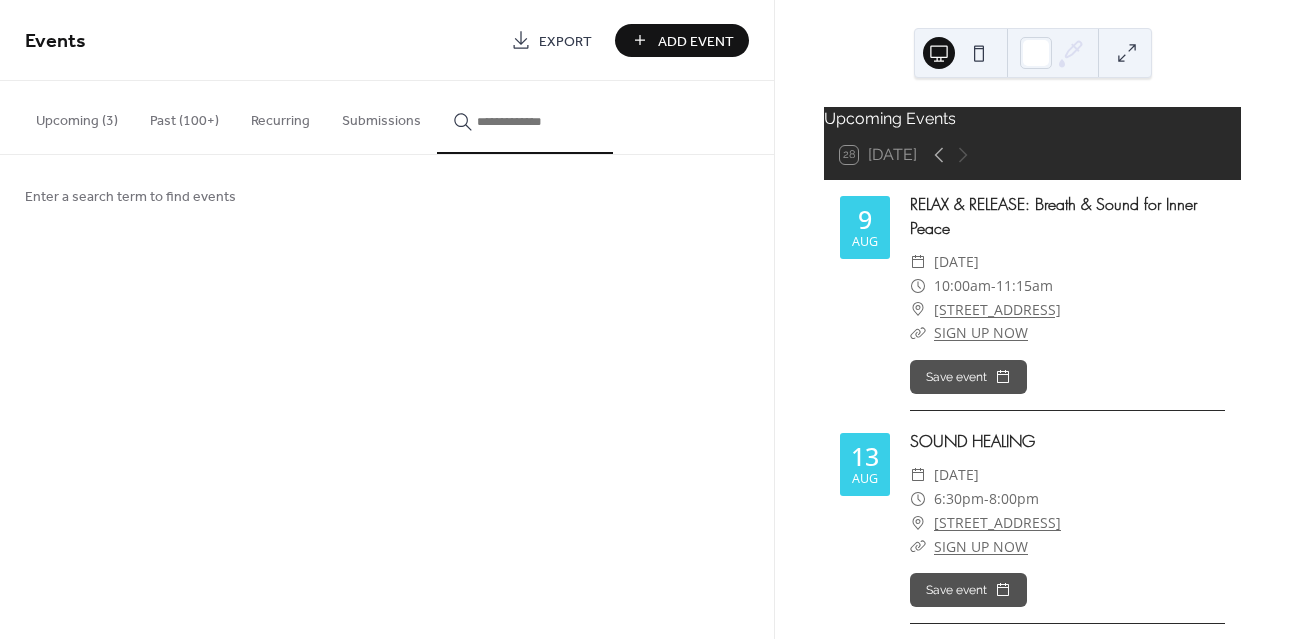 click on "Events Export Add Event Upcoming (3) Past (100+) Recurring Submissions RELAX & RELEASE: Breath & Sound for Inner Peace [DATE] 10:00 am SOUND HEALING [DATE] 6:30 pm FLOW WITH INTENTION: A Grounding Yoga Experience [DATE] 5:30 pm Enter a search term to find events Cancel" at bounding box center [387, 319] 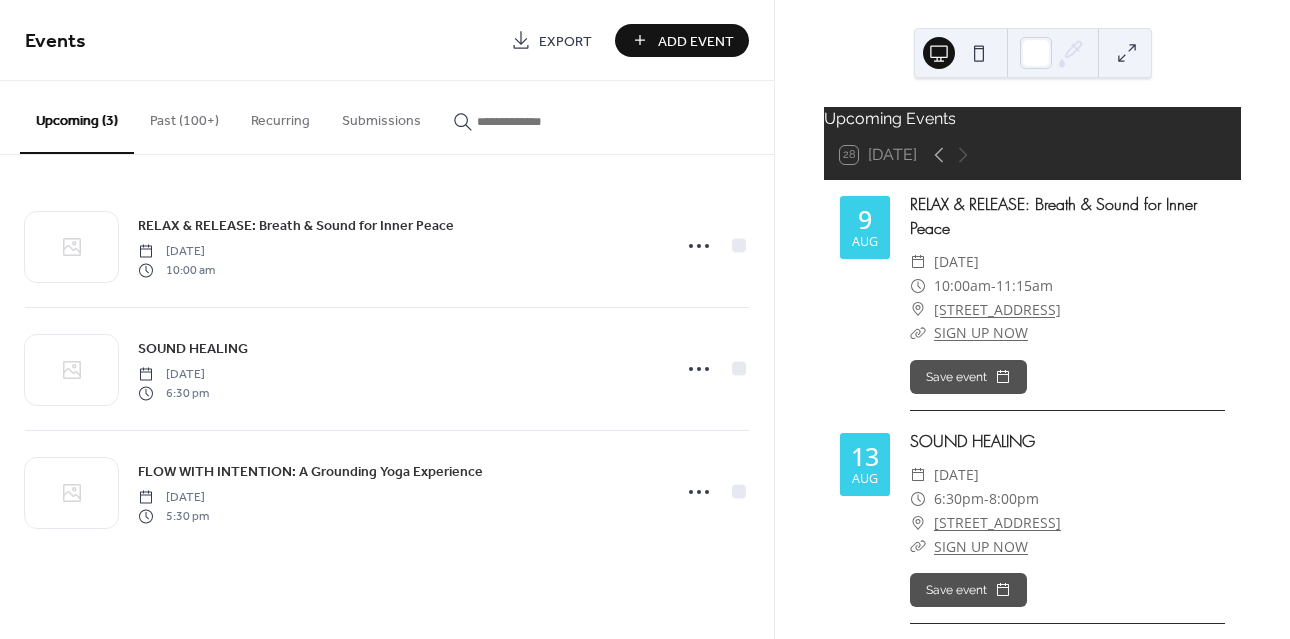 click at bounding box center (537, 121) 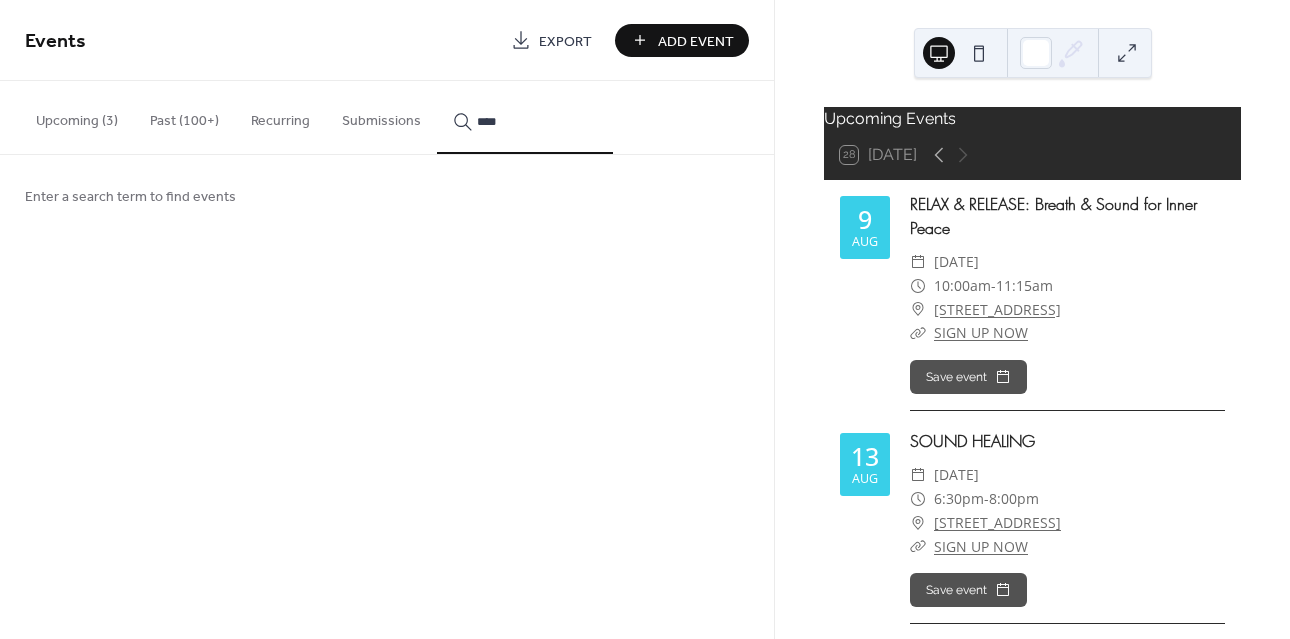 click on "***" at bounding box center [525, 117] 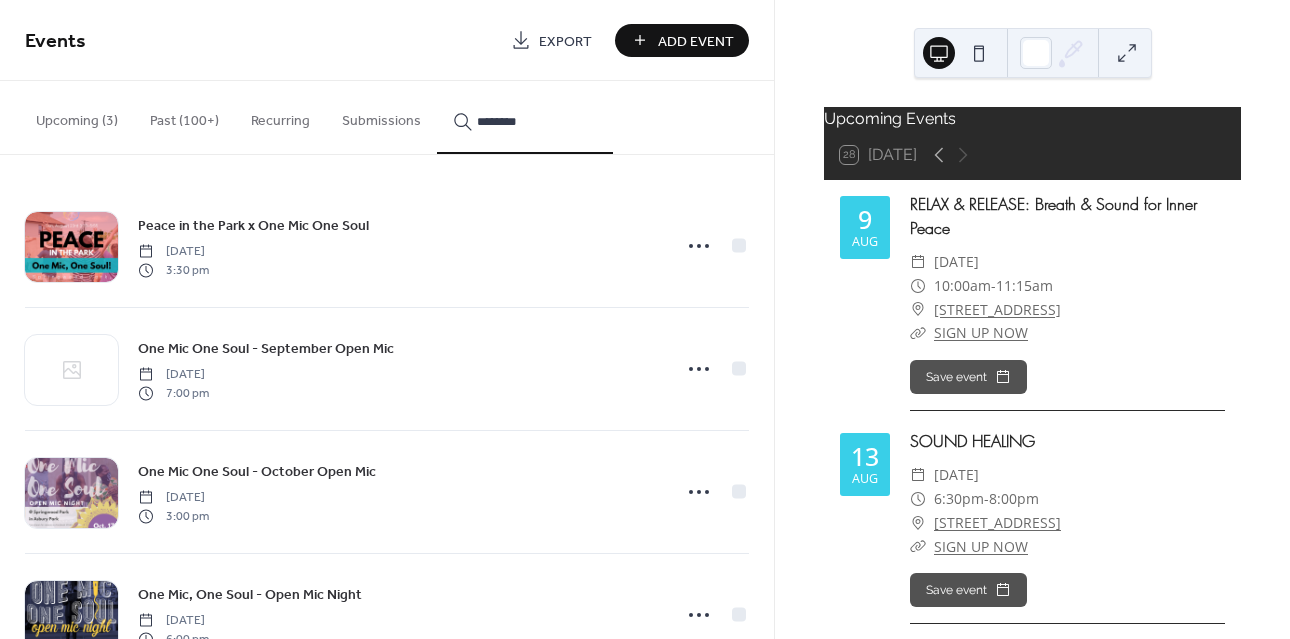 click on "*******" at bounding box center [525, 117] 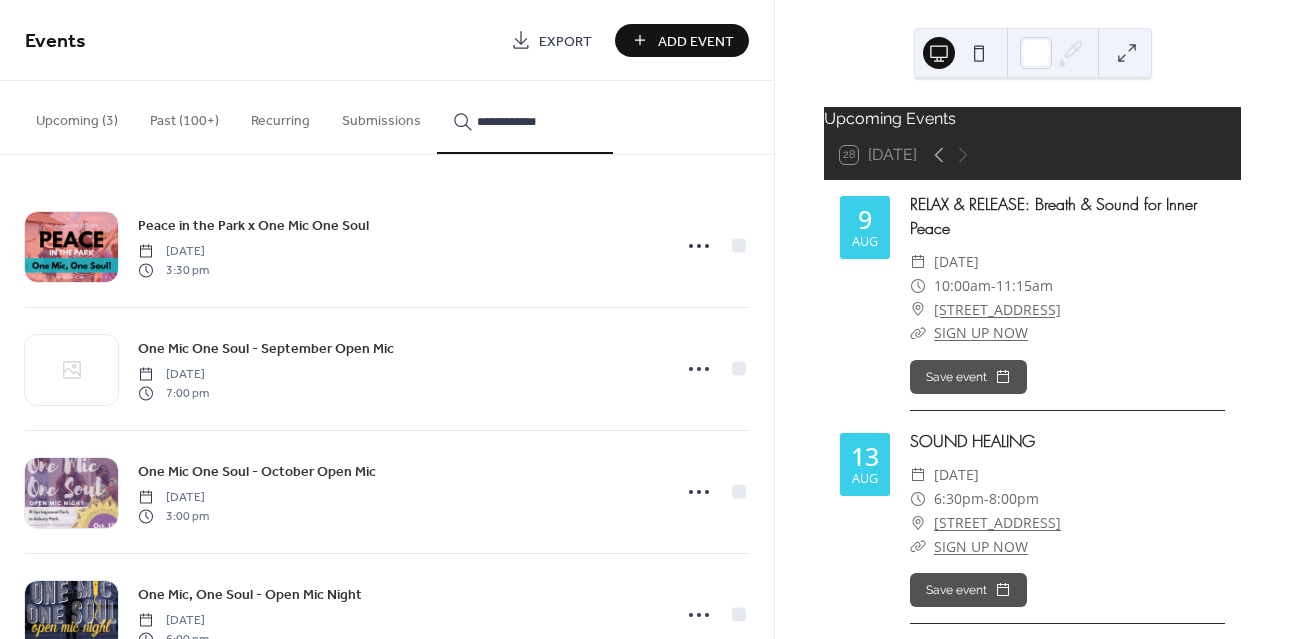 click on "**********" at bounding box center (525, 117) 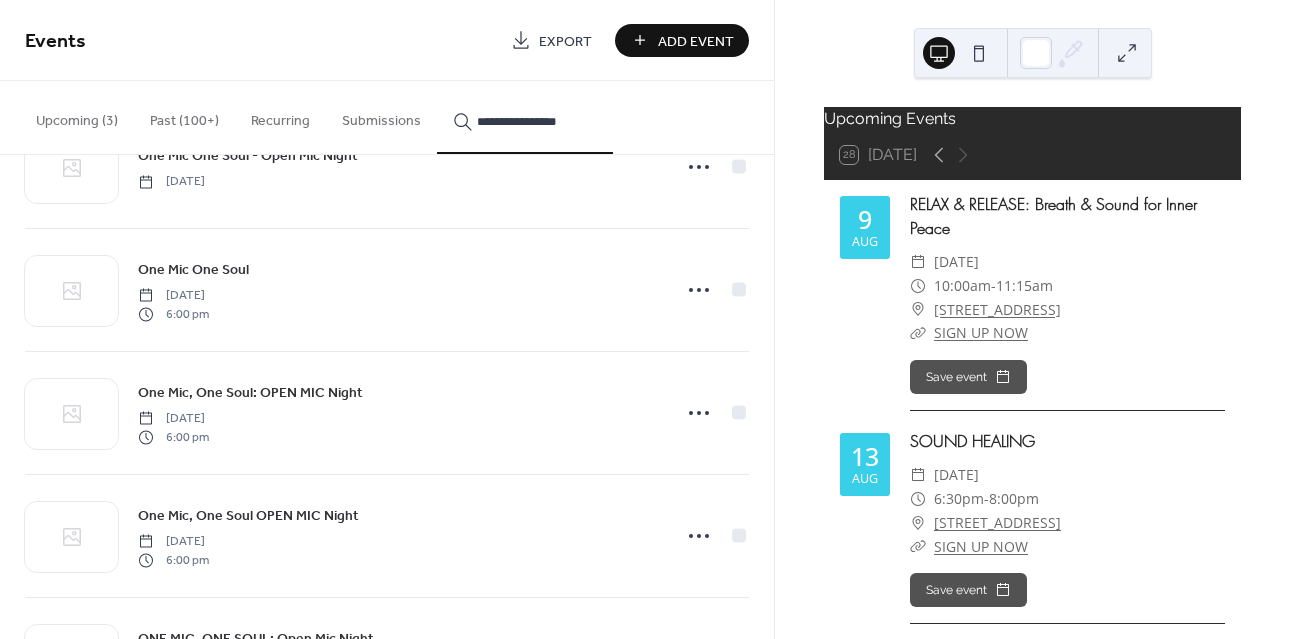 scroll, scrollTop: 700, scrollLeft: 0, axis: vertical 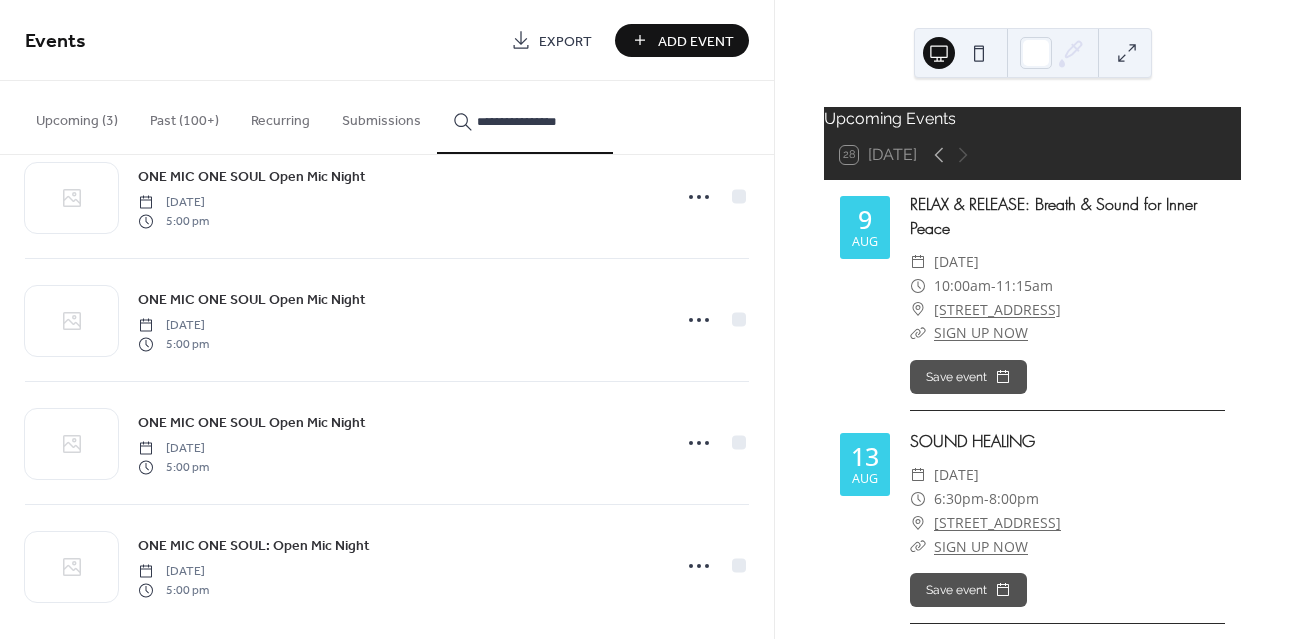 type on "**********" 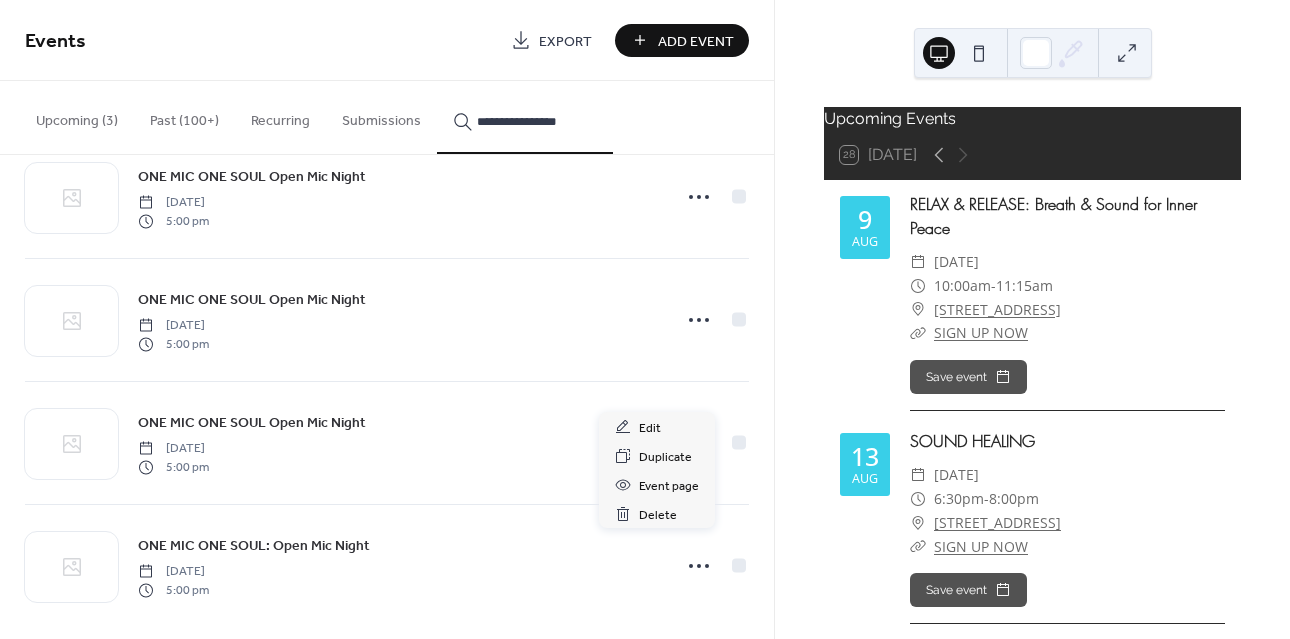 click 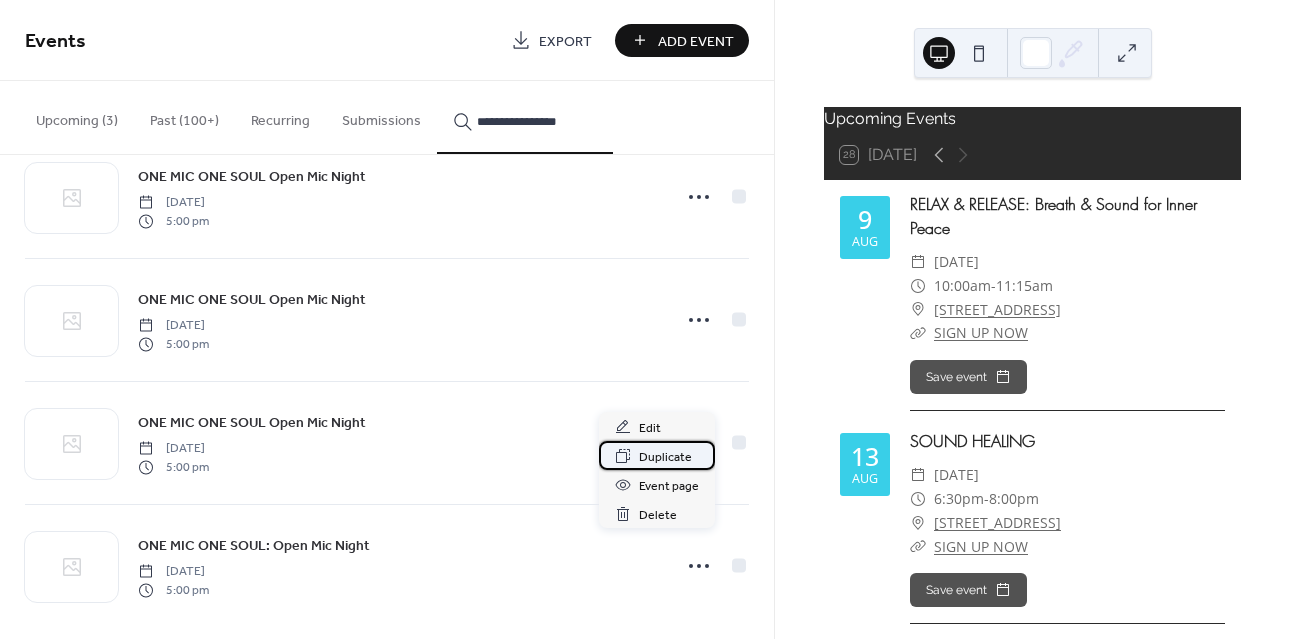 click on "Duplicate" at bounding box center [665, 457] 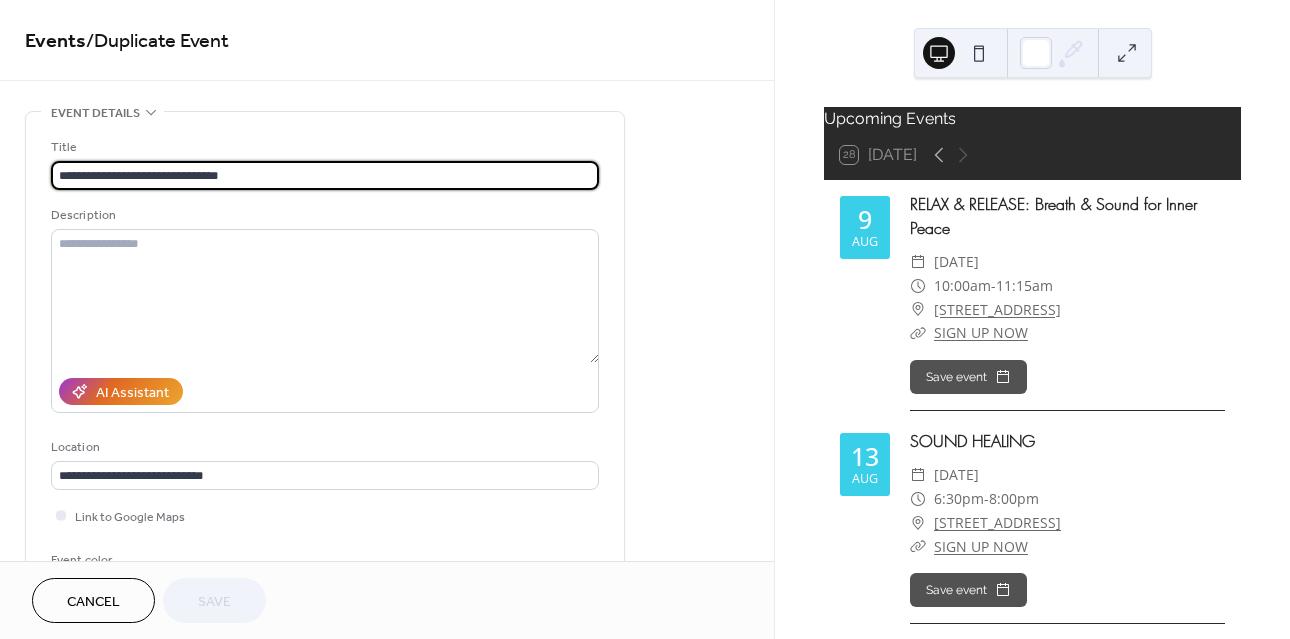 click on "**********" at bounding box center (325, 175) 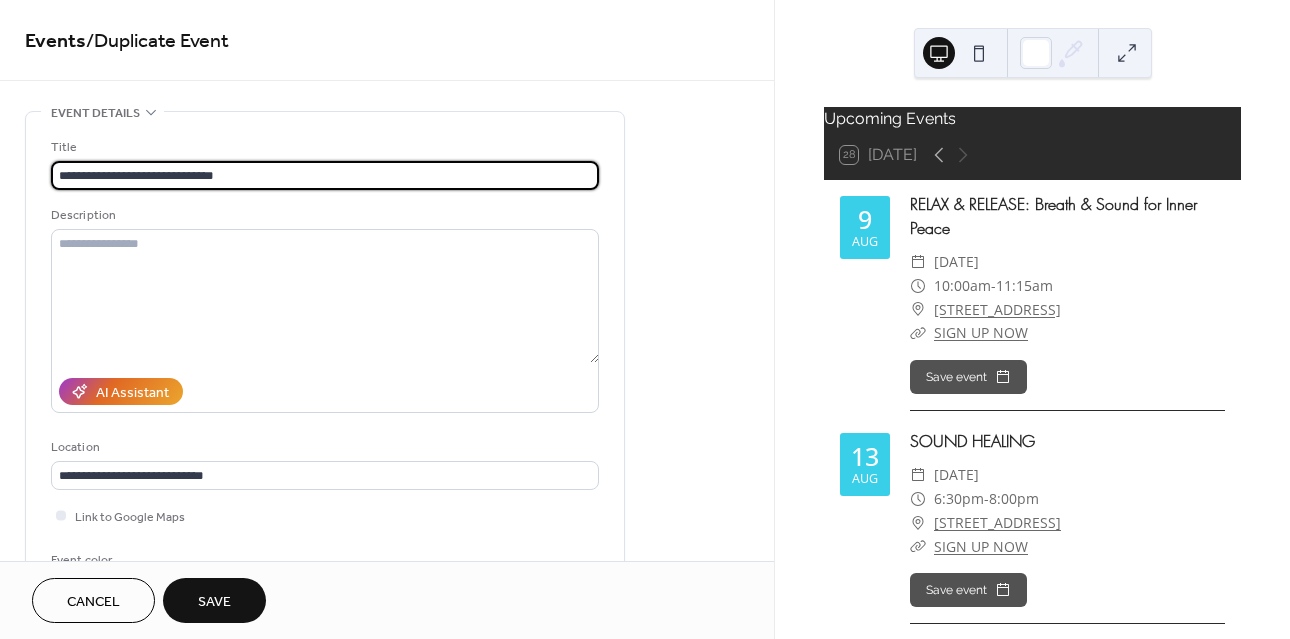 type on "**********" 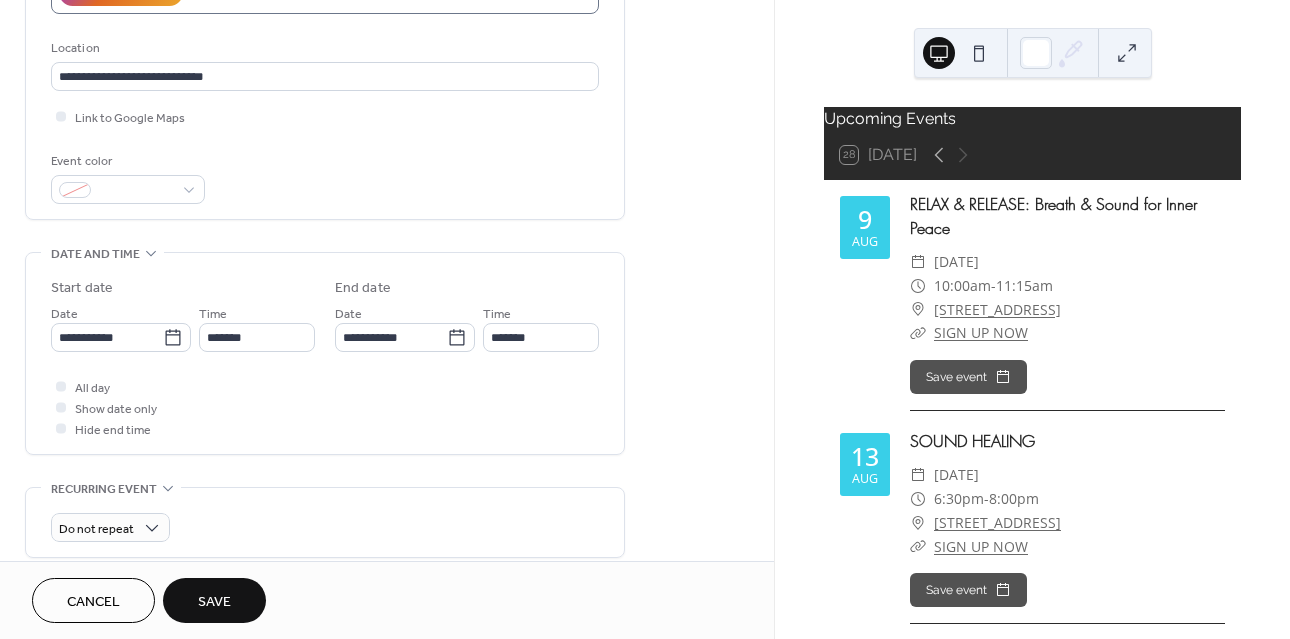scroll, scrollTop: 500, scrollLeft: 0, axis: vertical 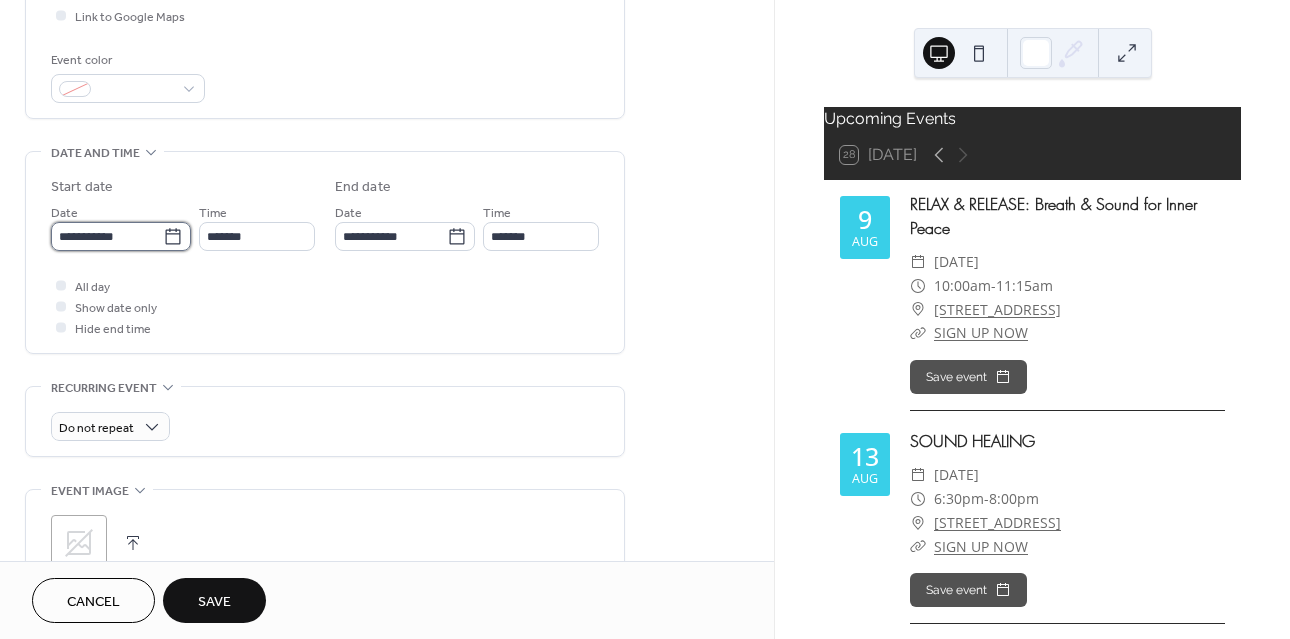 click on "**********" at bounding box center (107, 236) 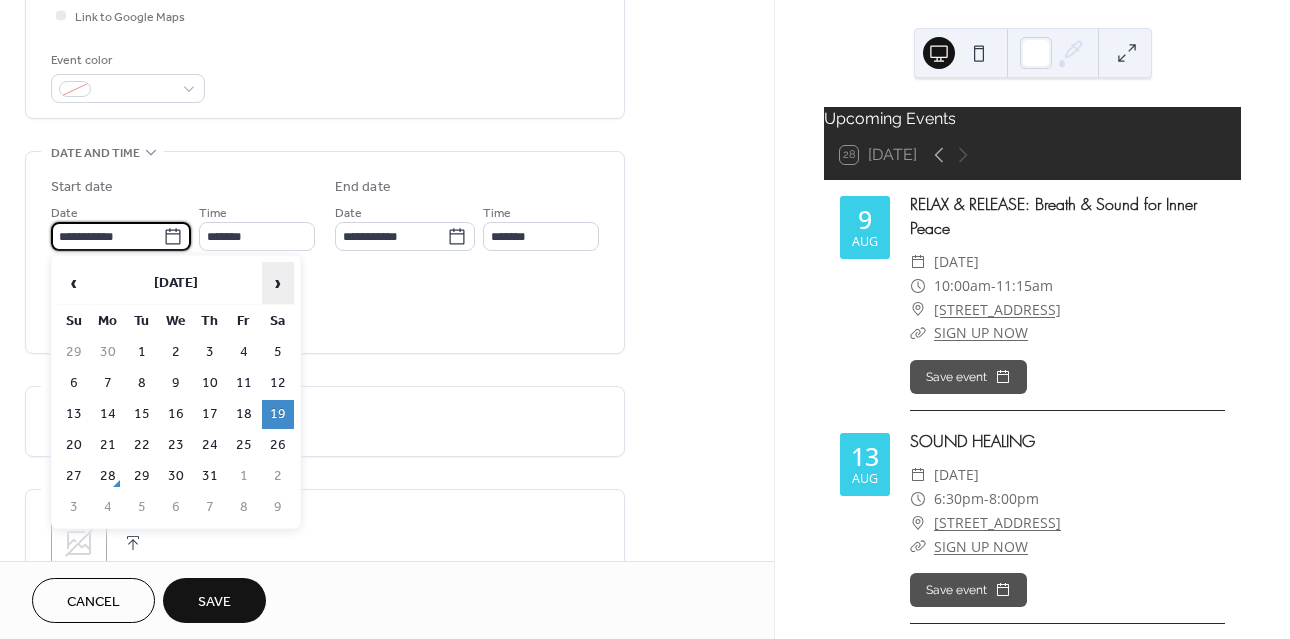 click on "›" at bounding box center [278, 283] 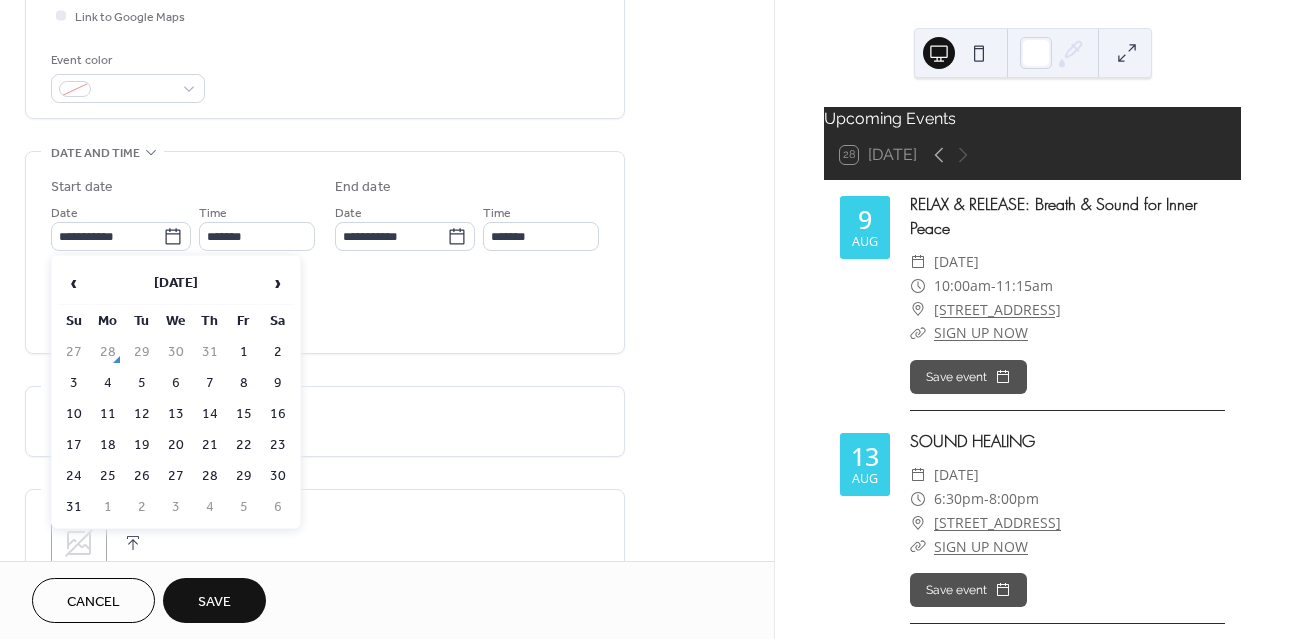 click on "23" at bounding box center (278, 445) 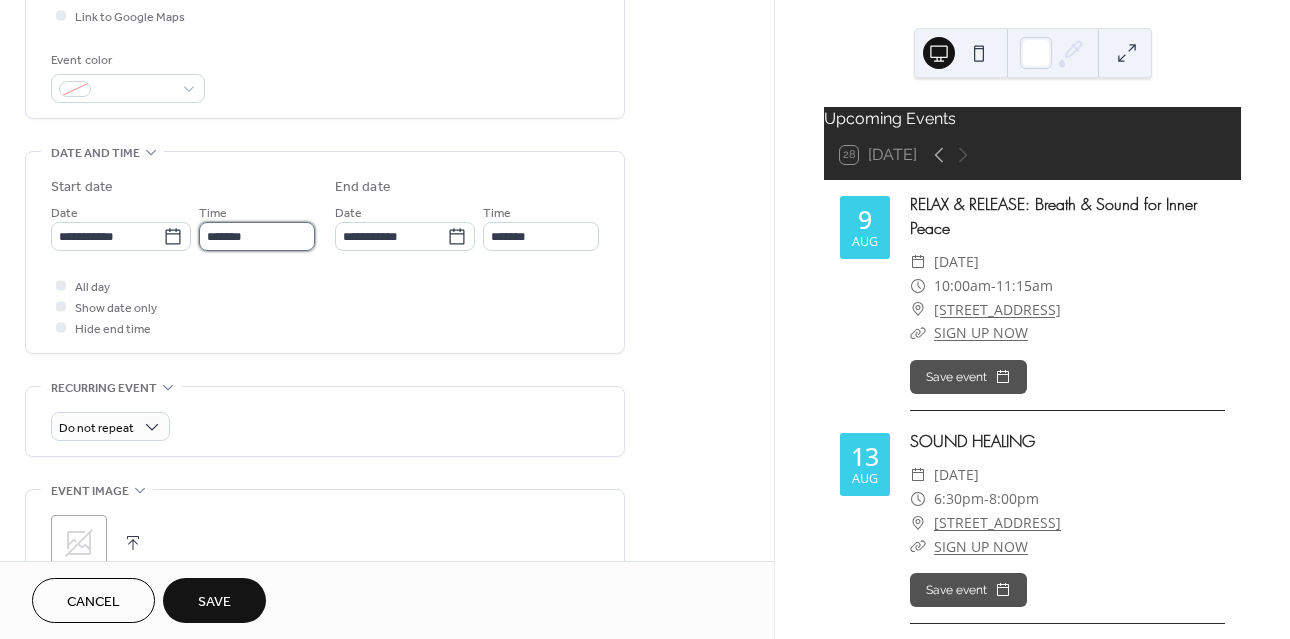 click on "*******" at bounding box center (257, 236) 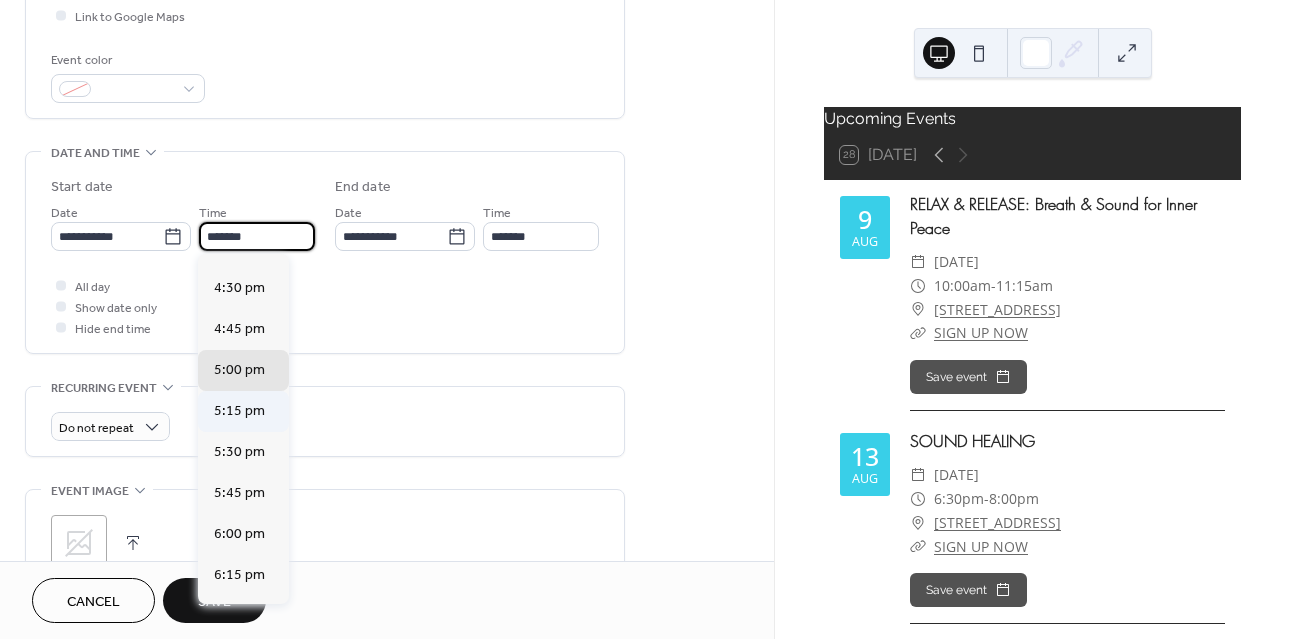 scroll, scrollTop: 2688, scrollLeft: 0, axis: vertical 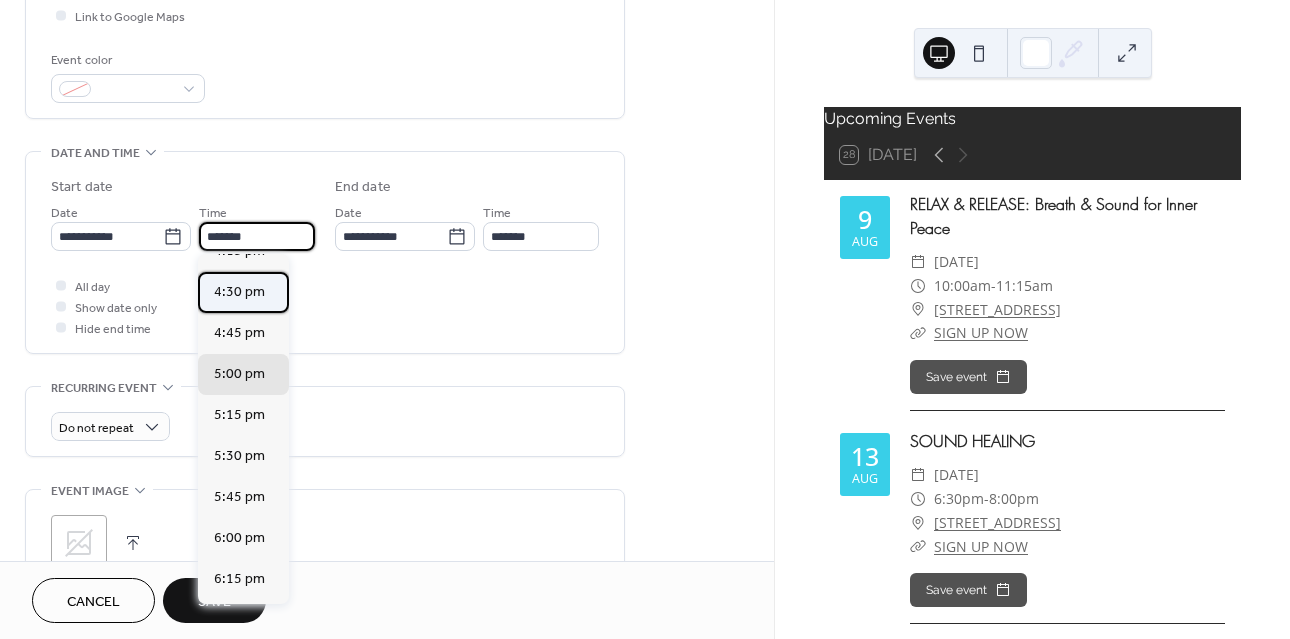 click on "4:30 pm" at bounding box center [239, 292] 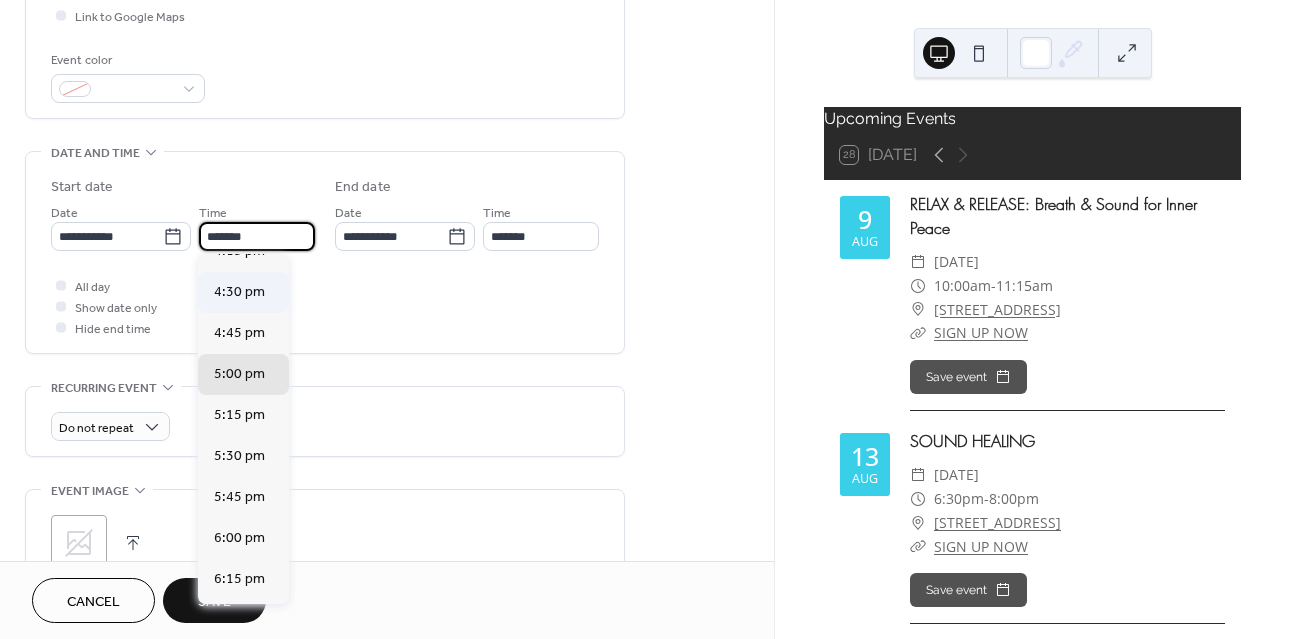 type on "*******" 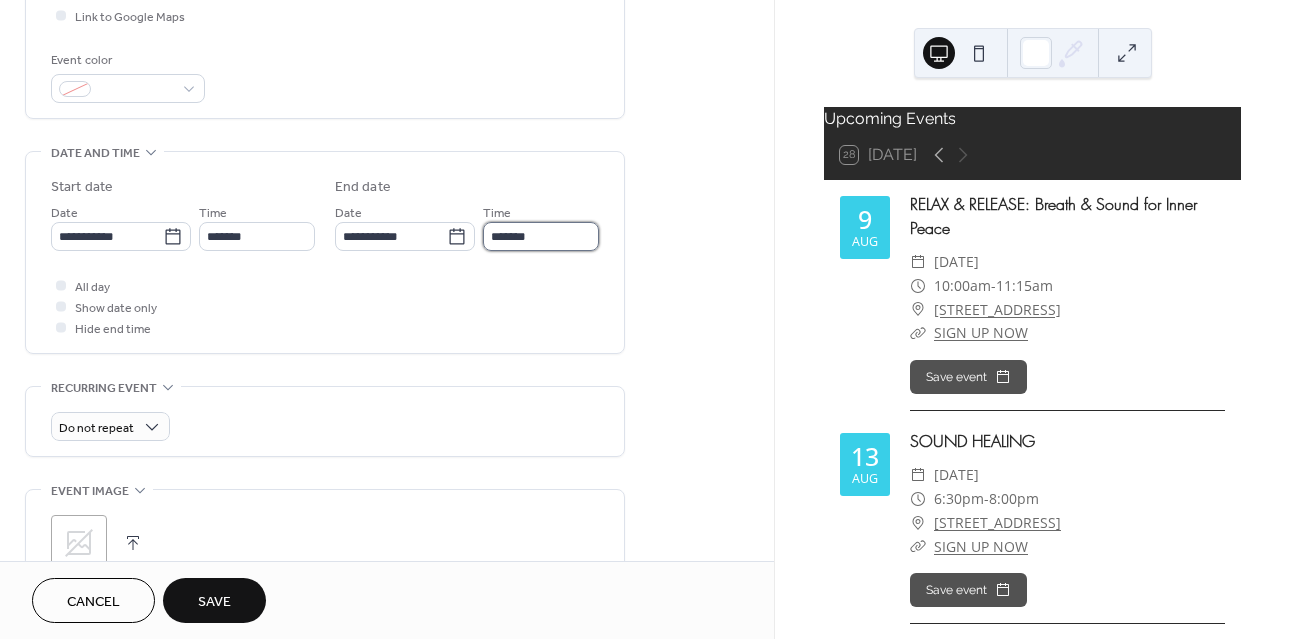 click on "*******" at bounding box center (541, 236) 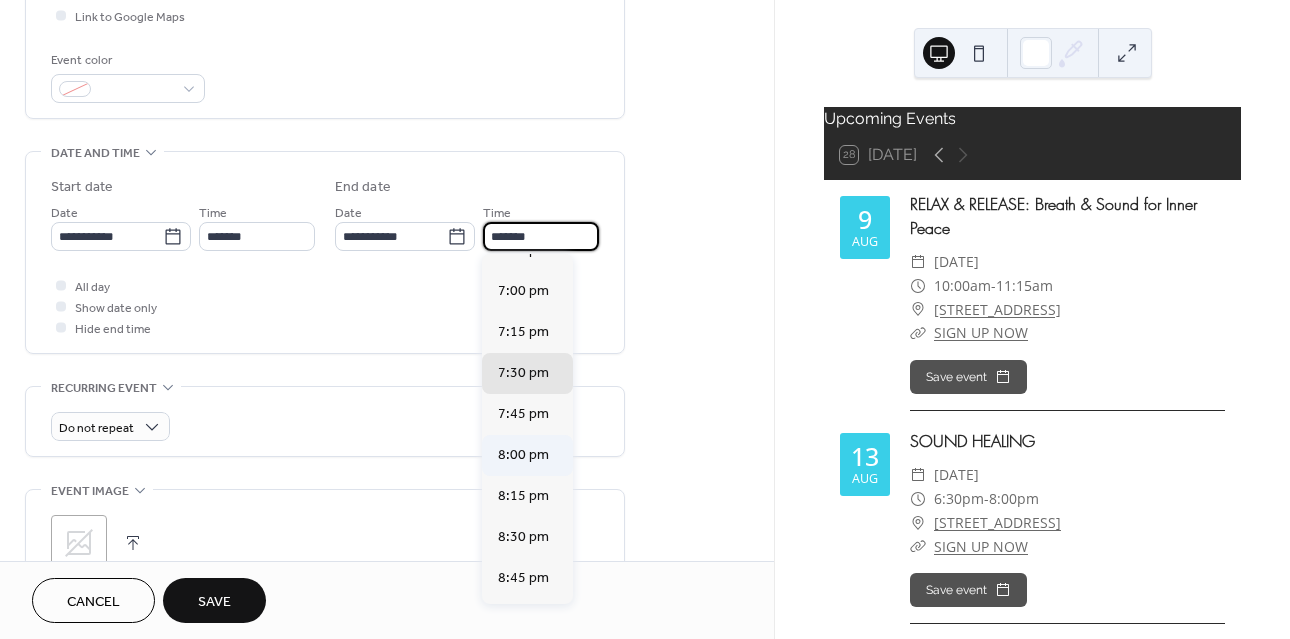 scroll, scrollTop: 351, scrollLeft: 0, axis: vertical 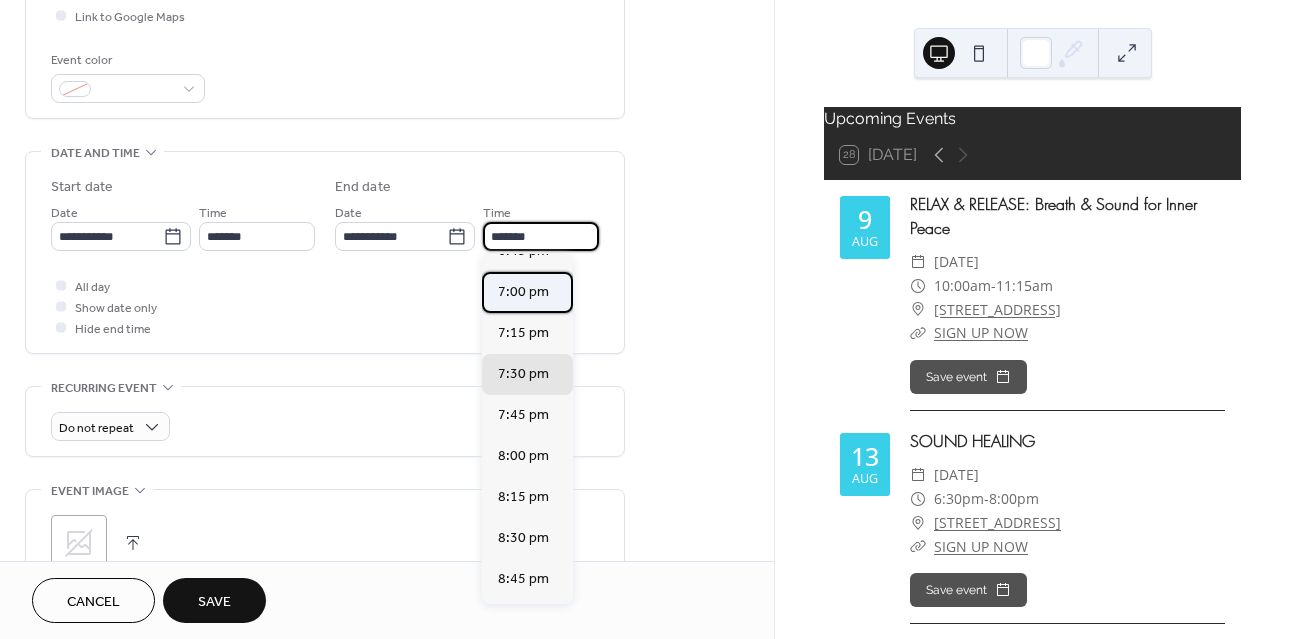 click on "7:00 pm" at bounding box center (523, 292) 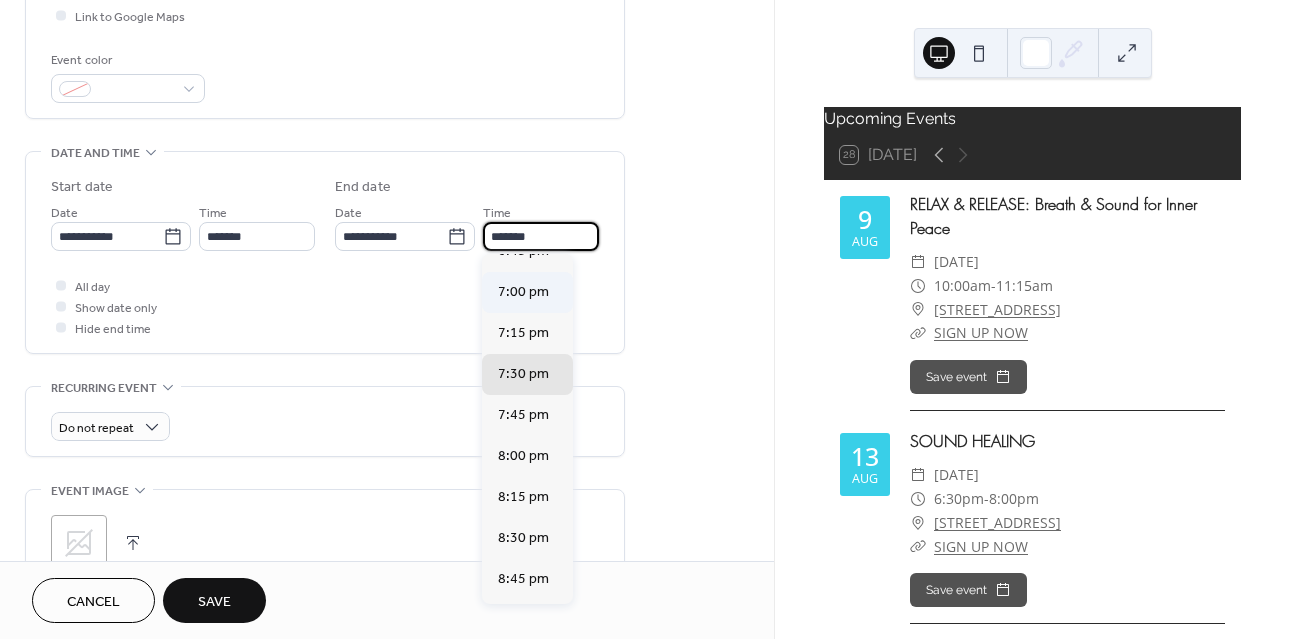 type on "*******" 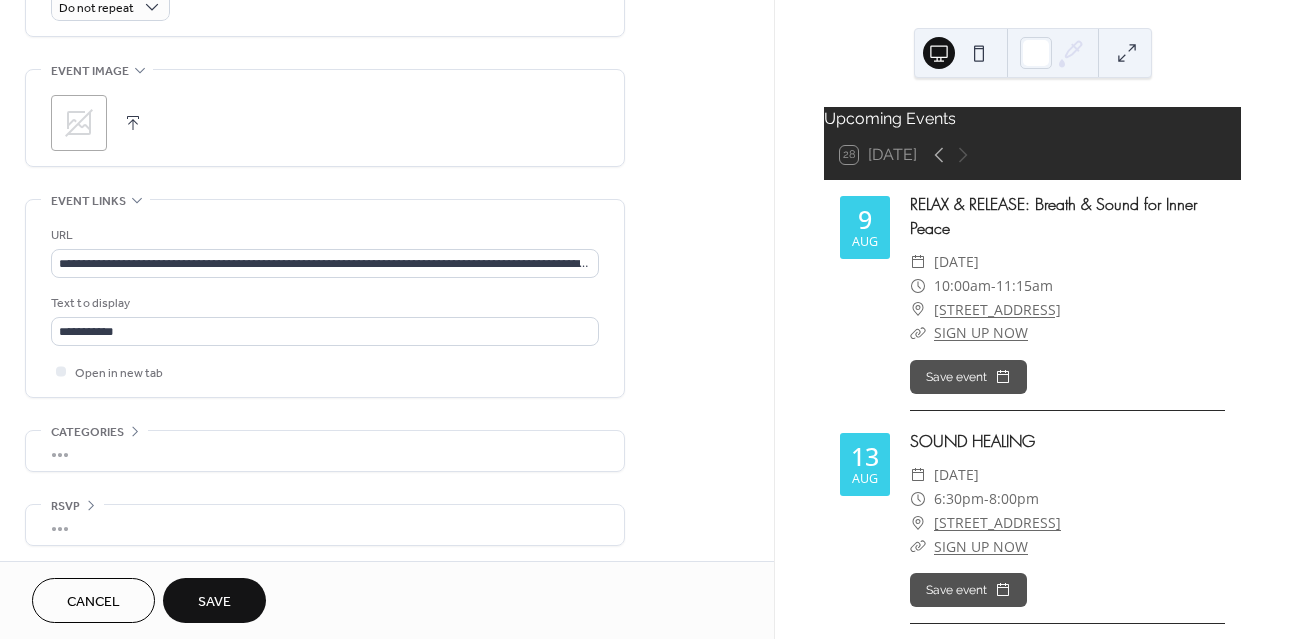 scroll, scrollTop: 922, scrollLeft: 0, axis: vertical 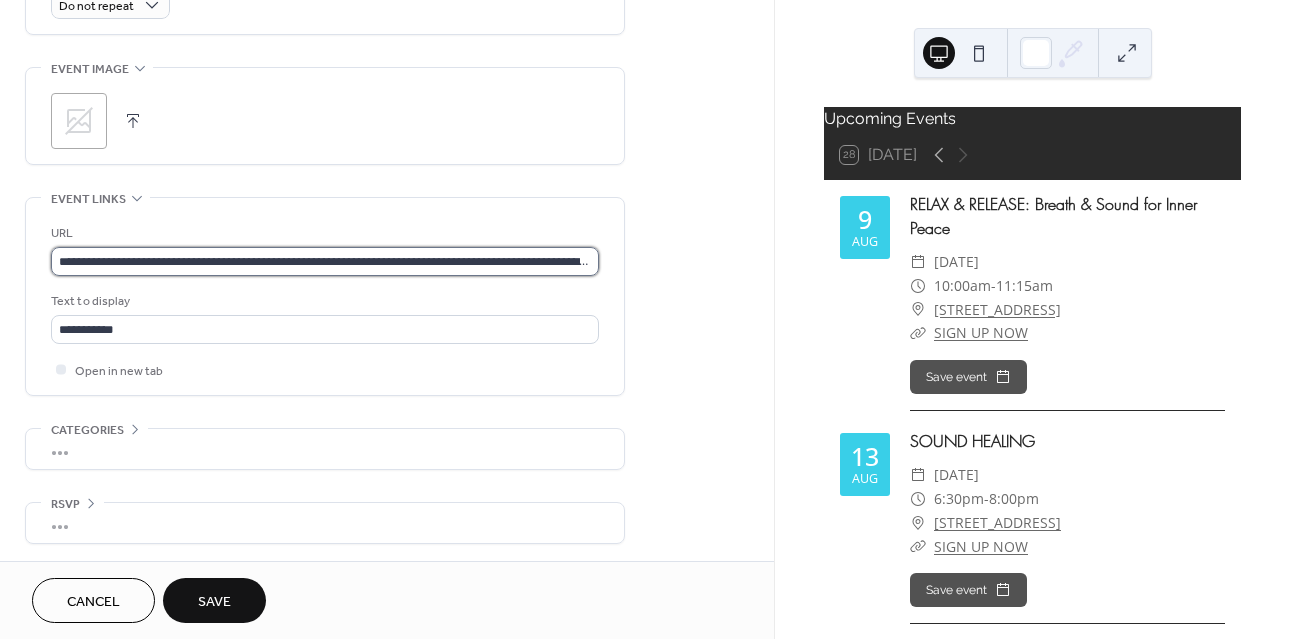 click on "**********" at bounding box center [325, 261] 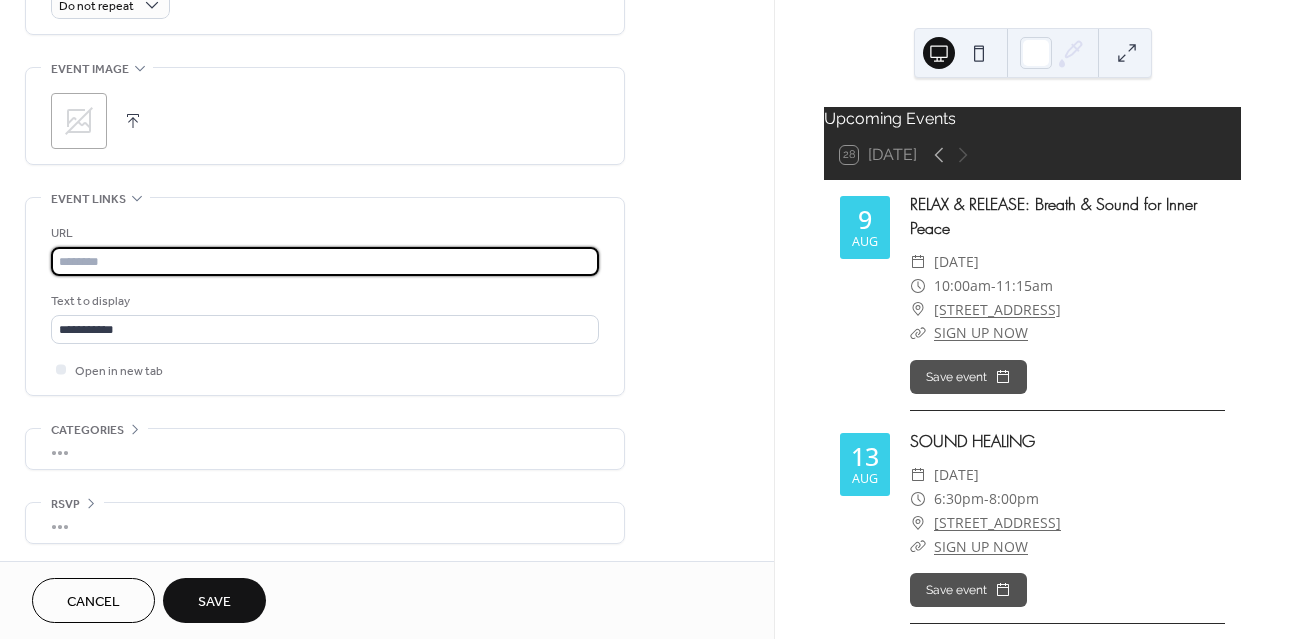 scroll, scrollTop: 0, scrollLeft: 0, axis: both 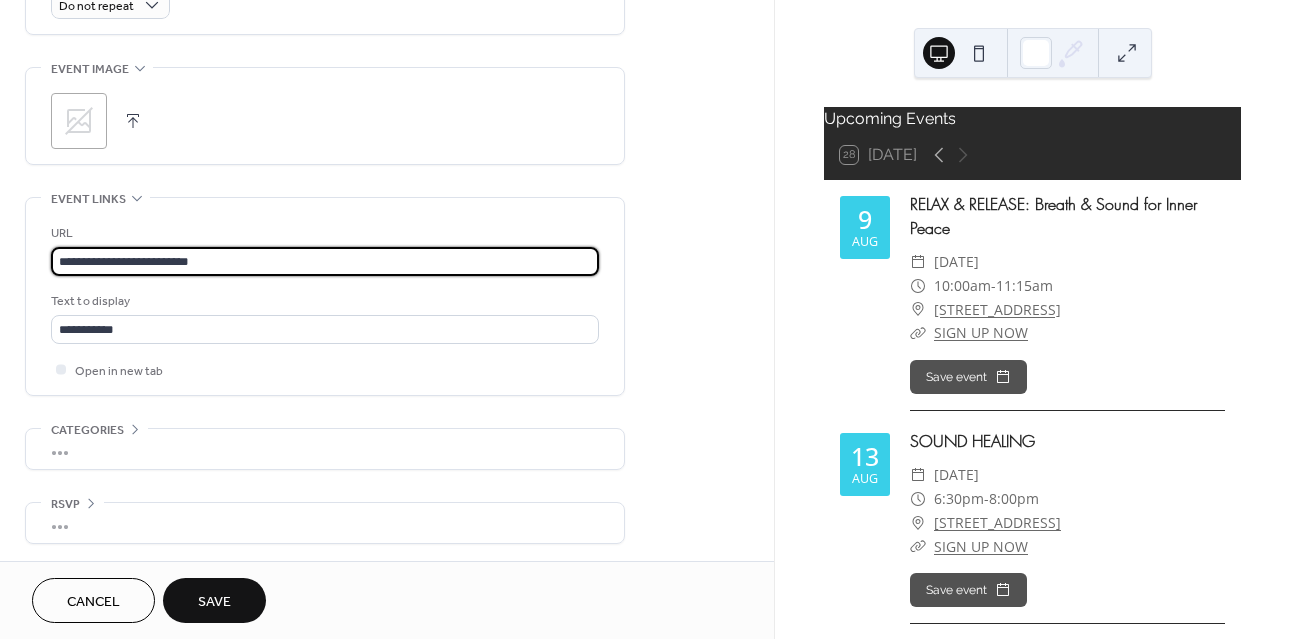 type on "**********" 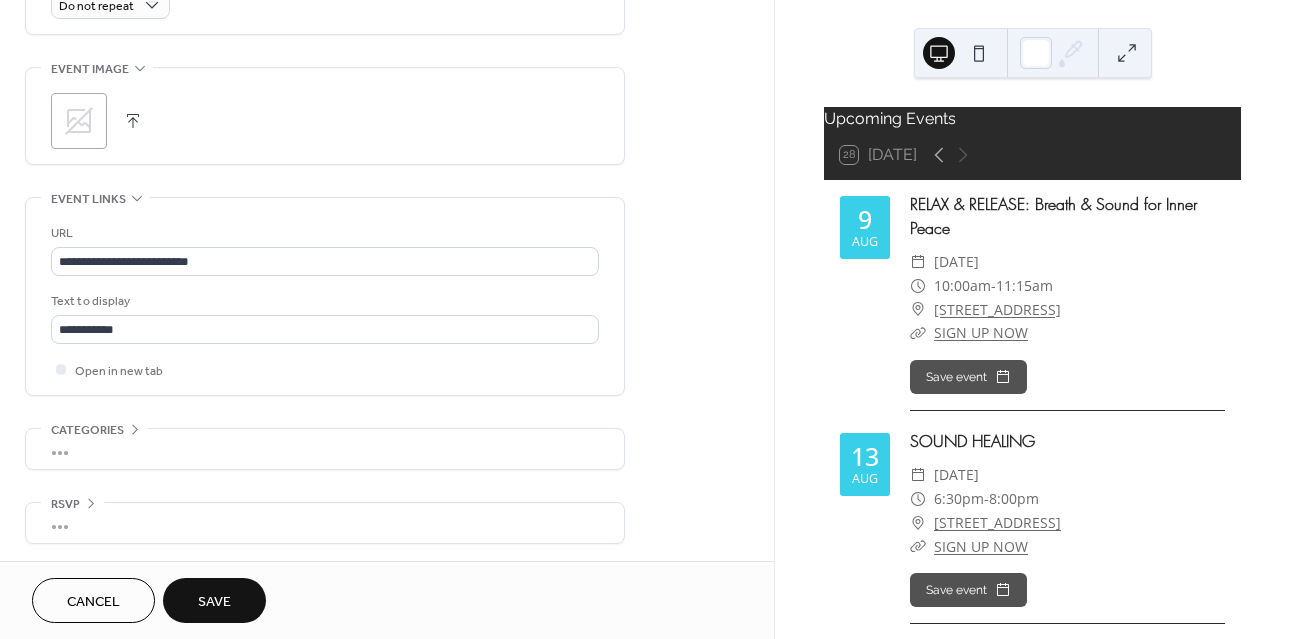 click on "Save" at bounding box center (214, 602) 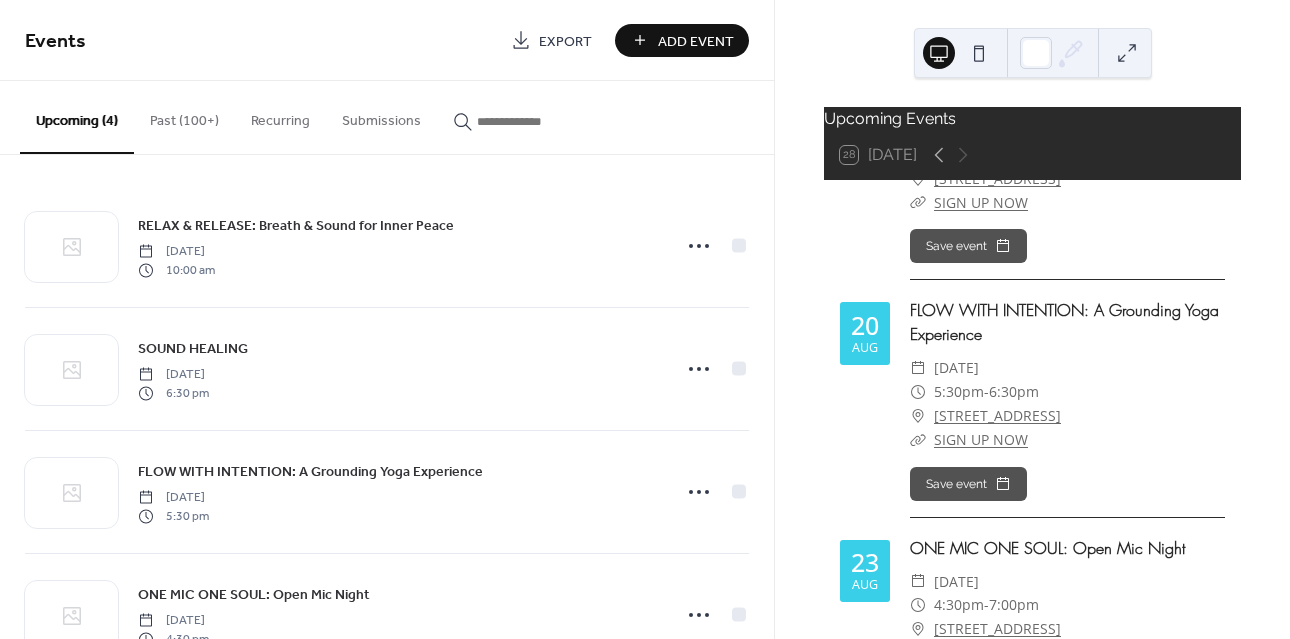 scroll, scrollTop: 354, scrollLeft: 0, axis: vertical 